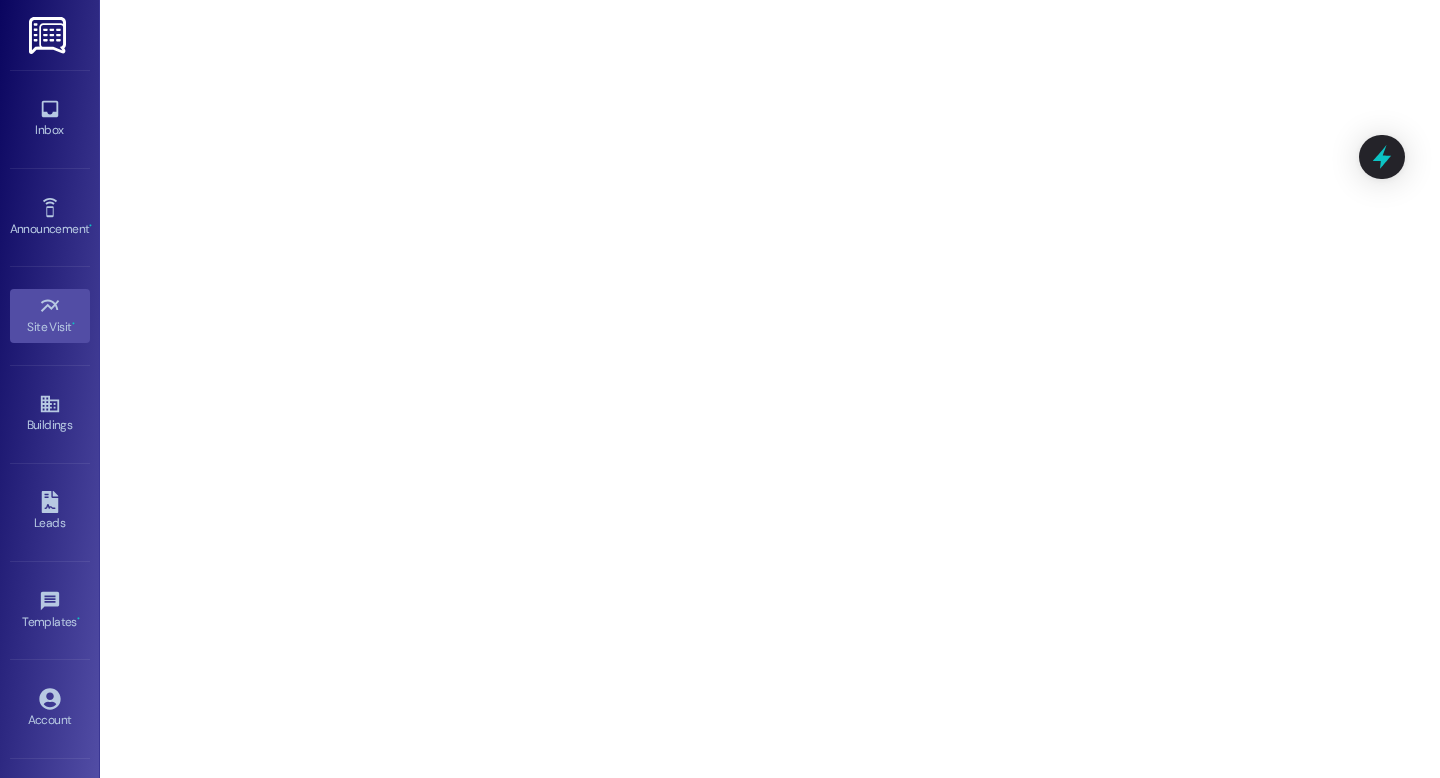 scroll, scrollTop: 0, scrollLeft: 0, axis: both 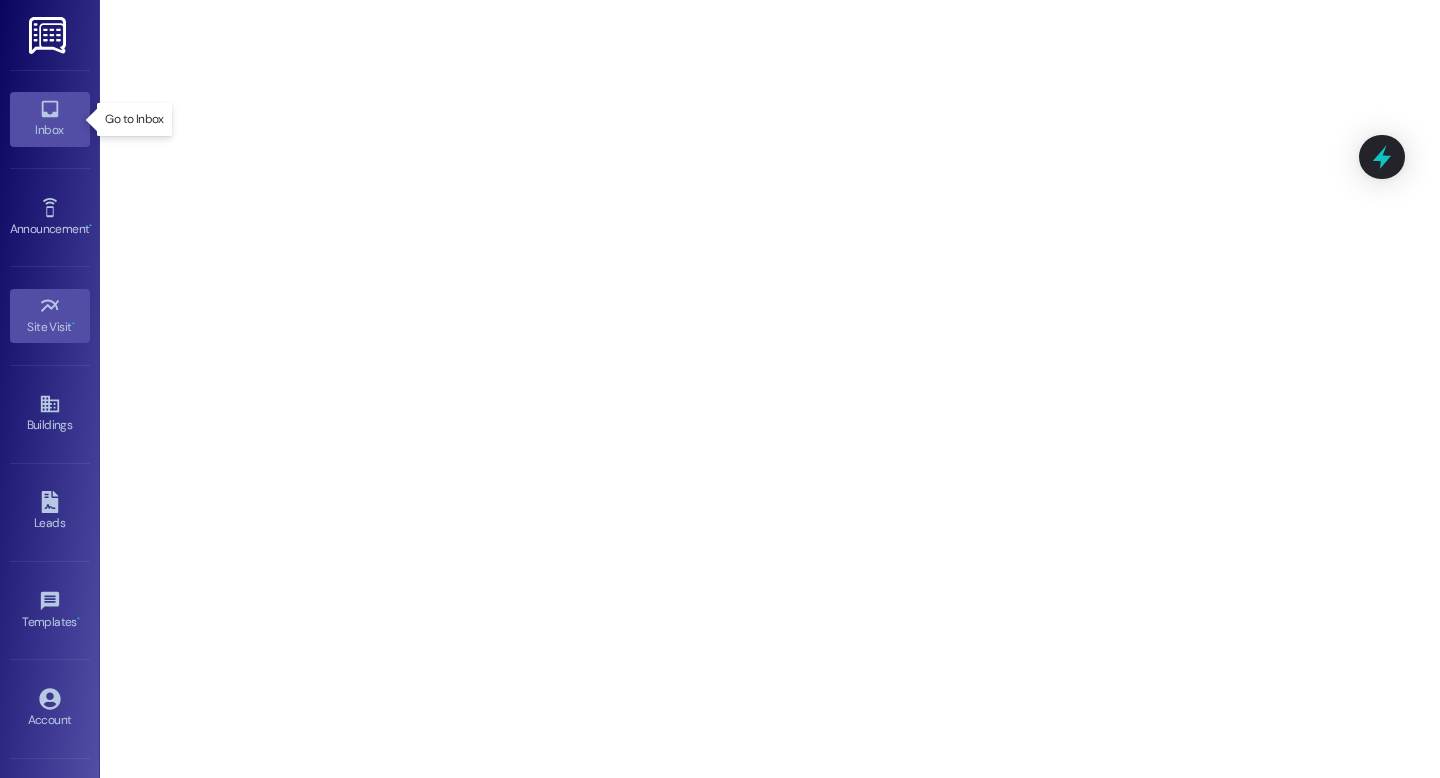 click 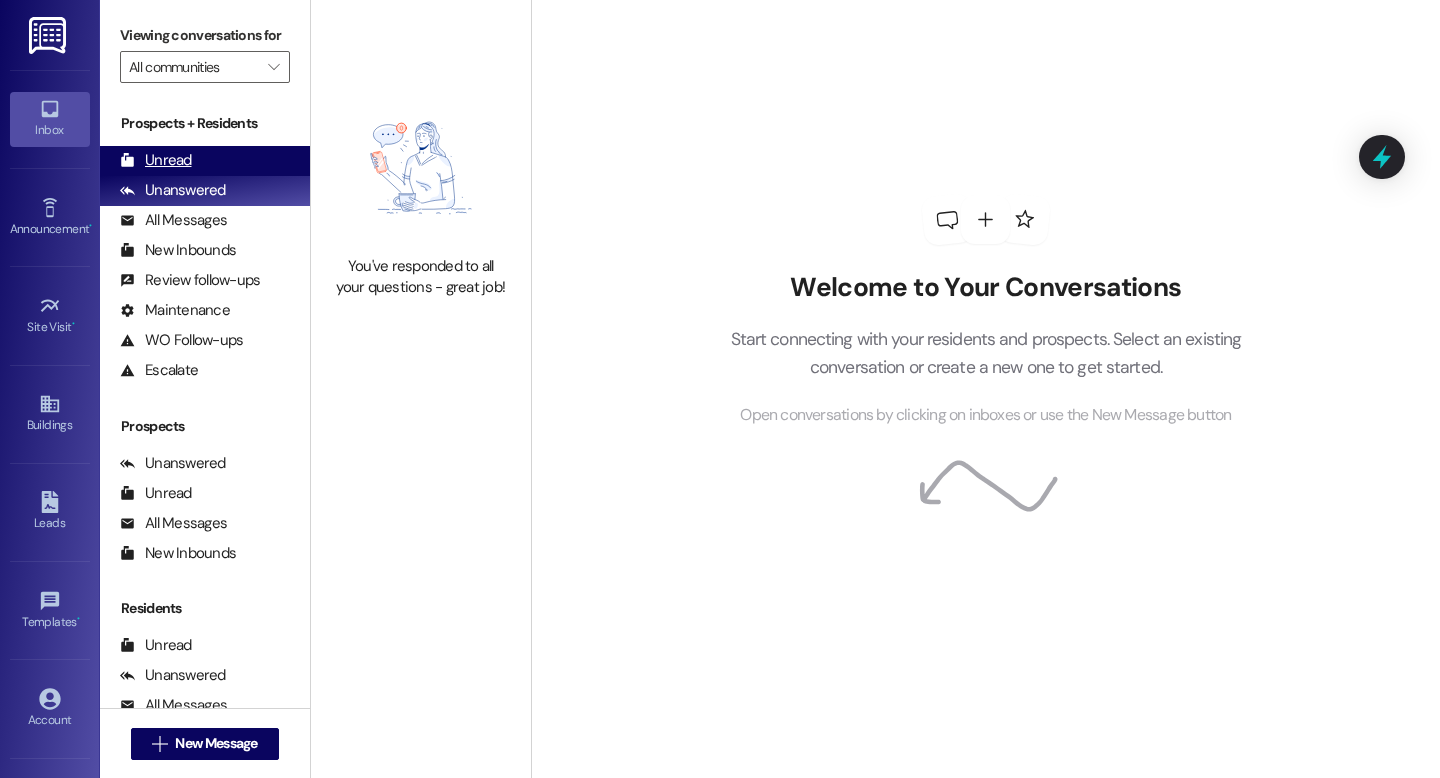 drag, startPoint x: 195, startPoint y: 166, endPoint x: 187, endPoint y: 180, distance: 16.124516 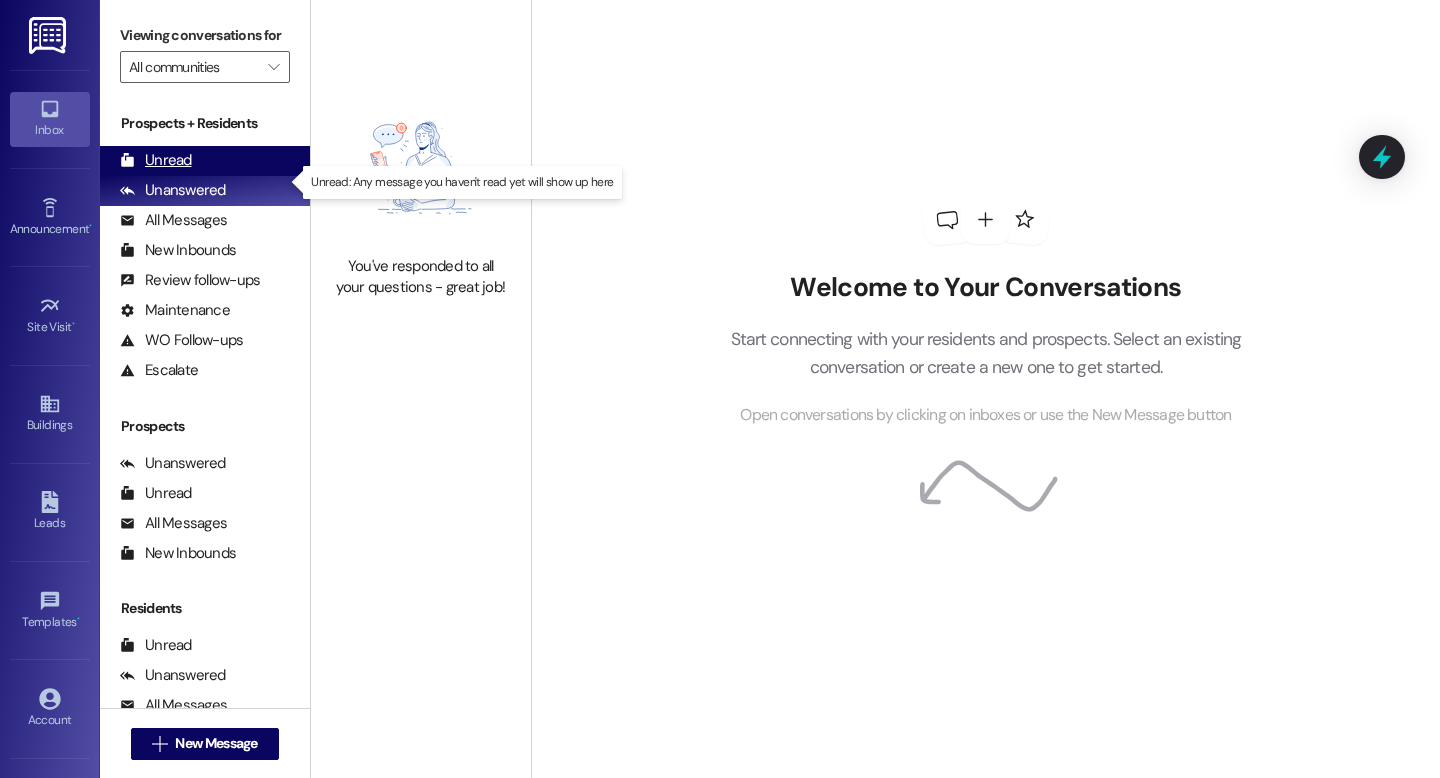 click on "Unread" at bounding box center [156, 160] 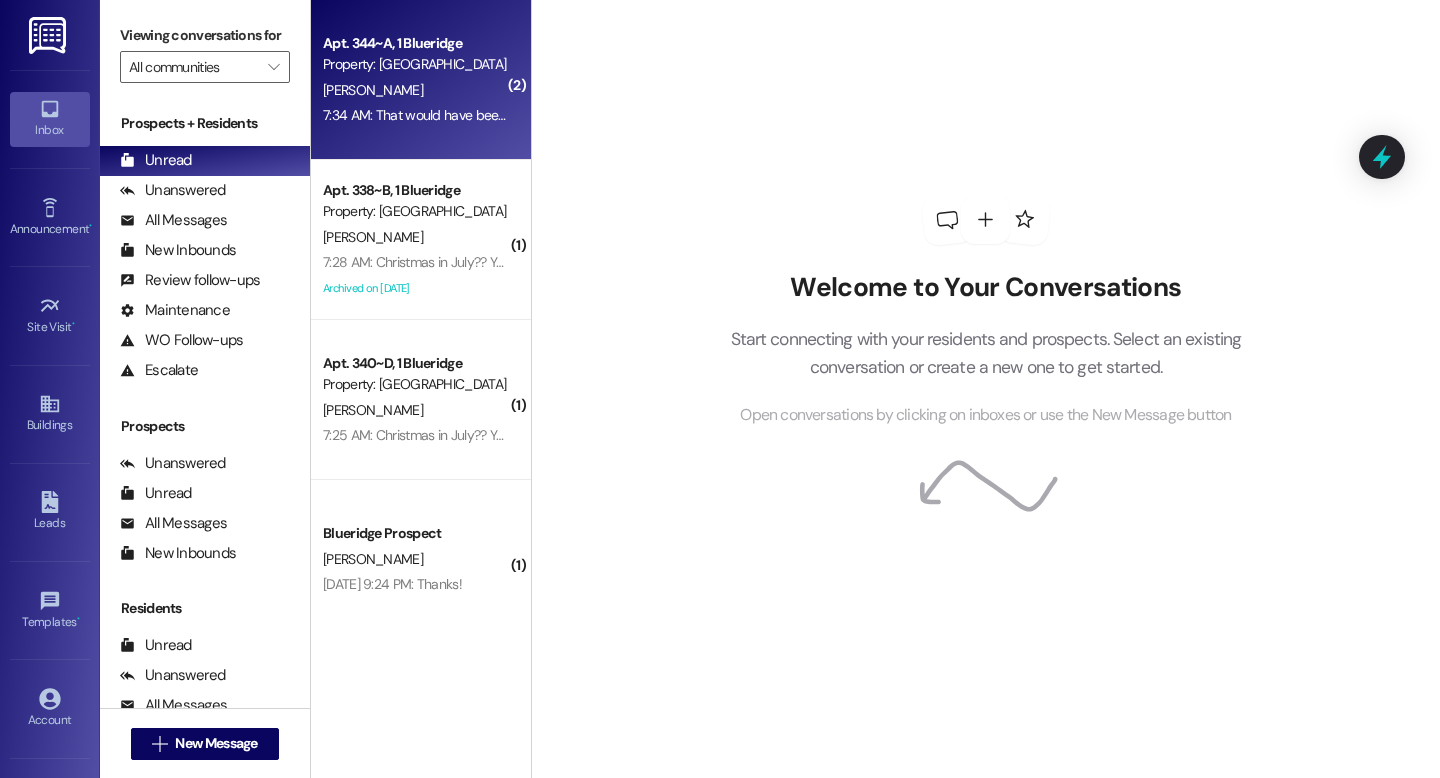 click on "[PERSON_NAME]" at bounding box center (415, 90) 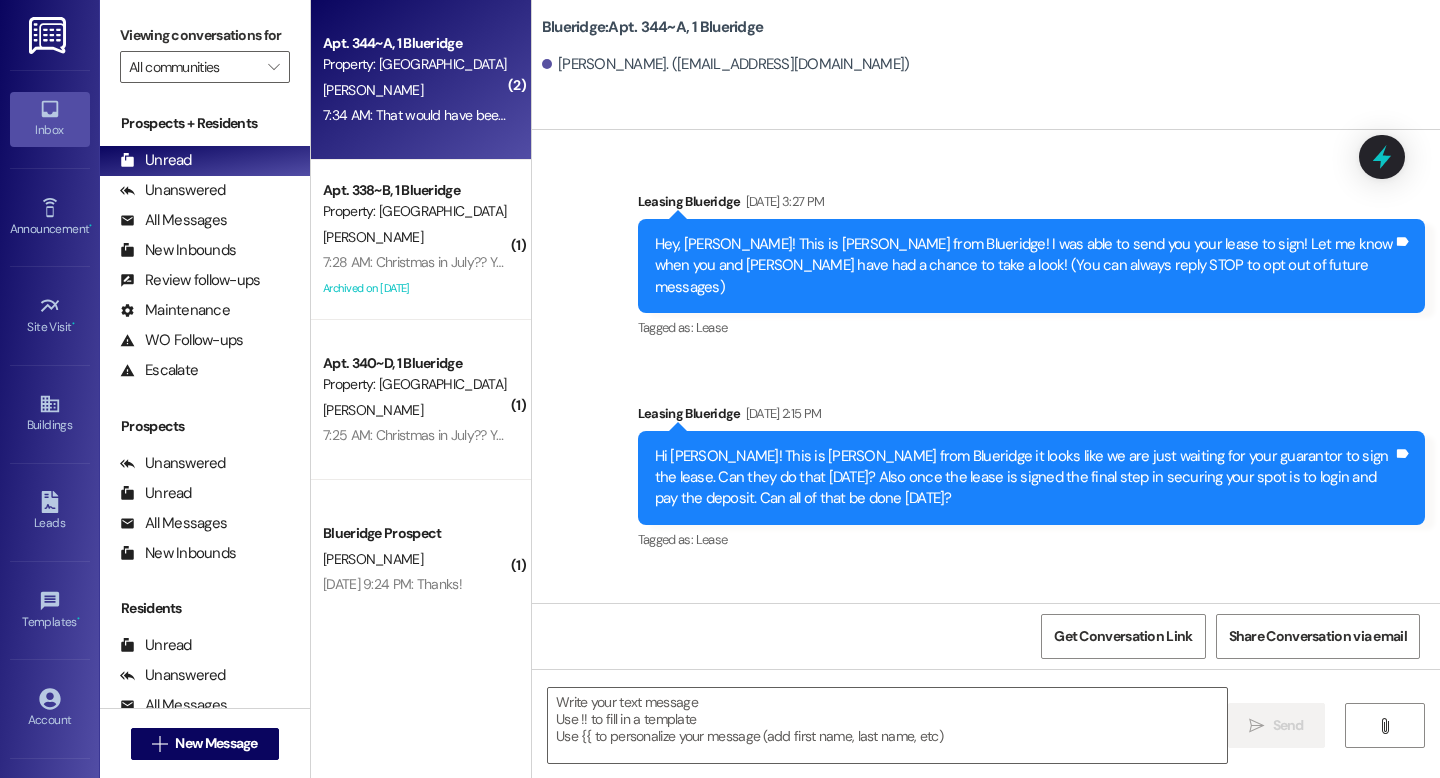 scroll, scrollTop: 38110, scrollLeft: 0, axis: vertical 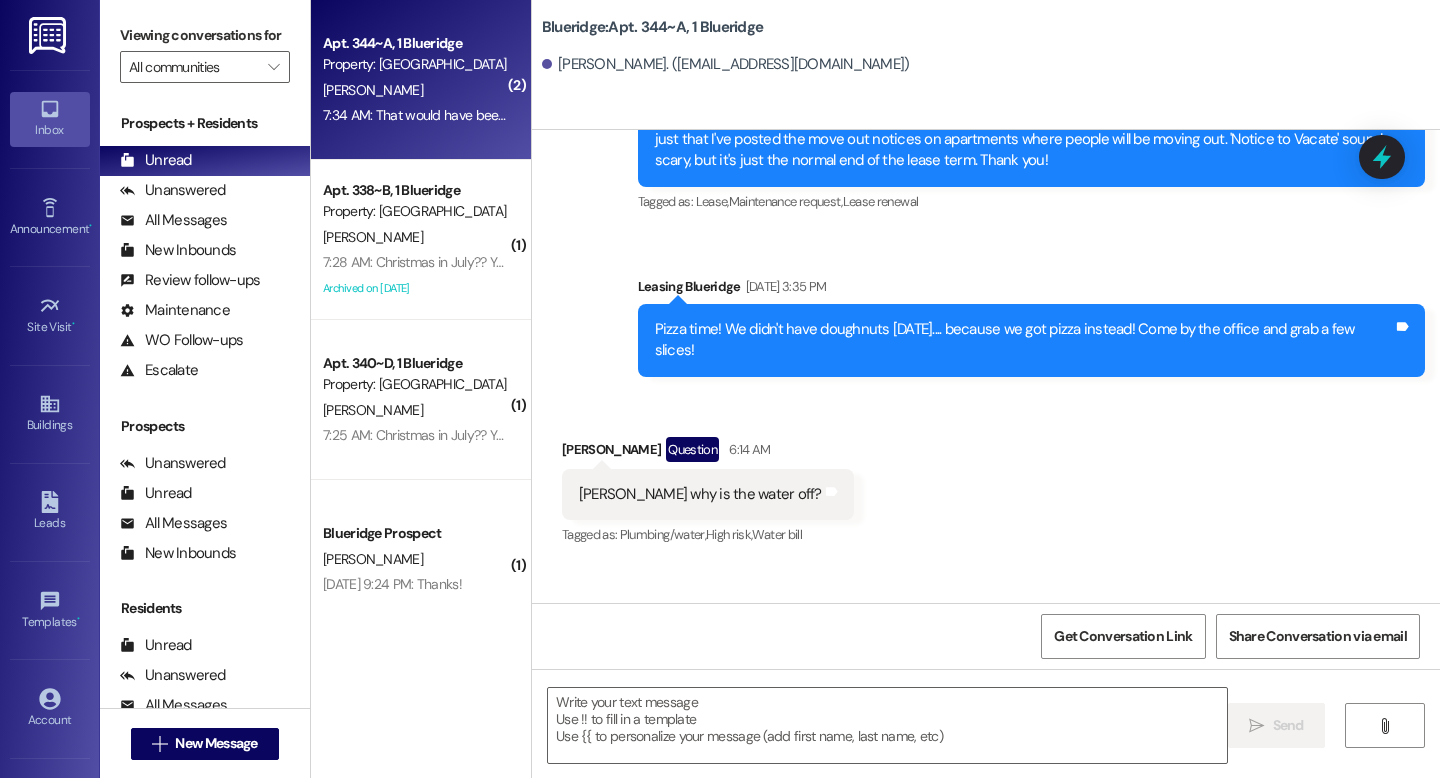click on " Send " at bounding box center (986, 744) 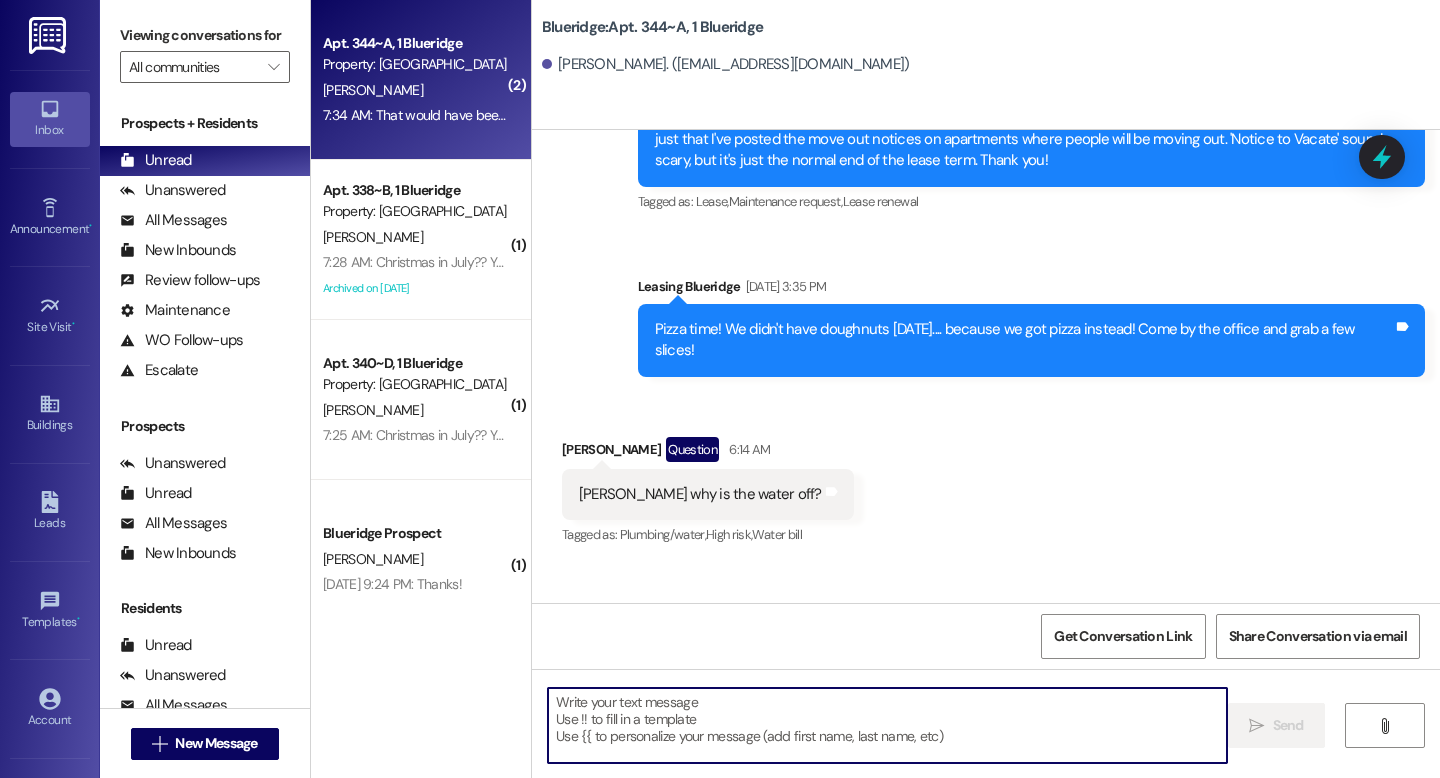 click at bounding box center [887, 725] 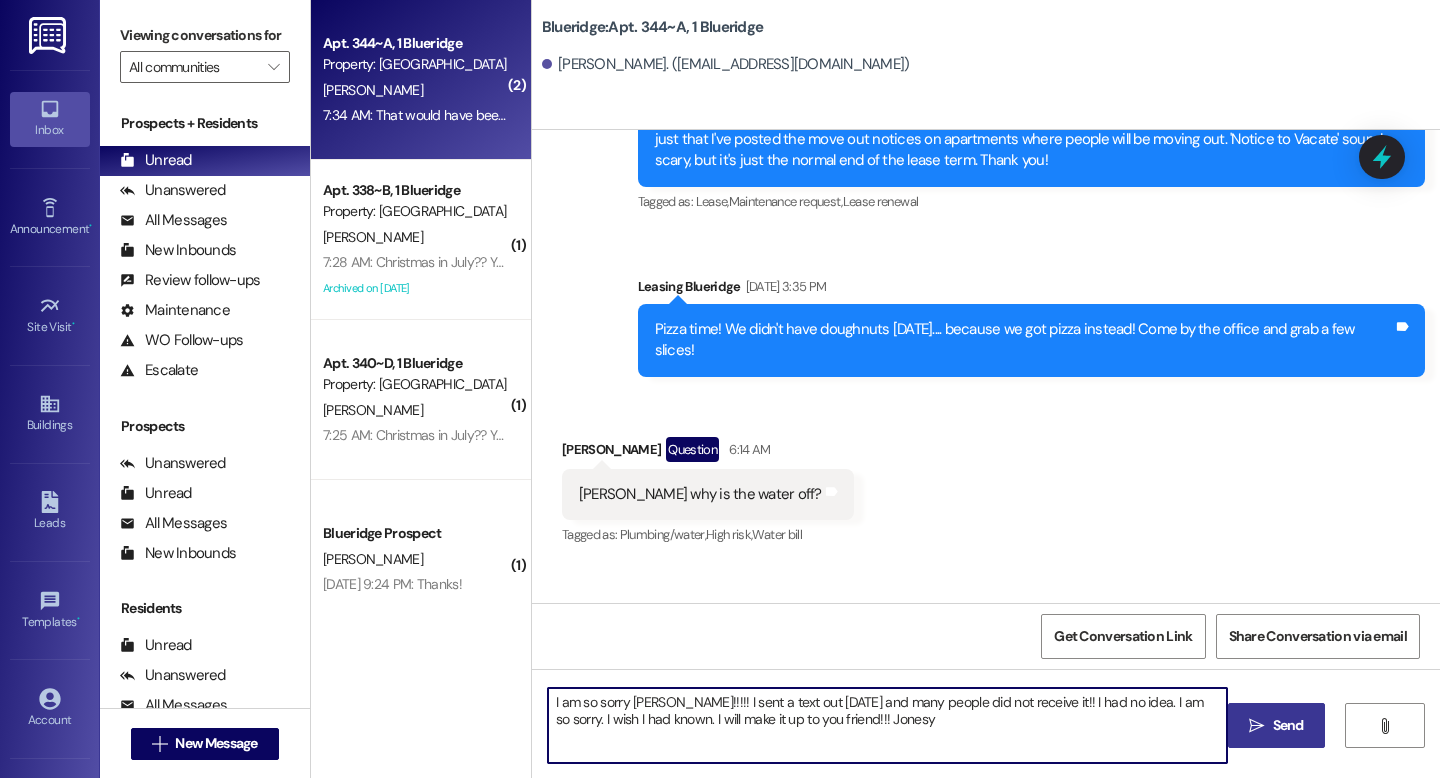 type on "I am so sorry [PERSON_NAME]!!!!! I sent a text out [DATE] and many people did not receive it!! I had no idea. I am so sorry. I wish I had known. I will make it up to you friend!!! Jonesy" 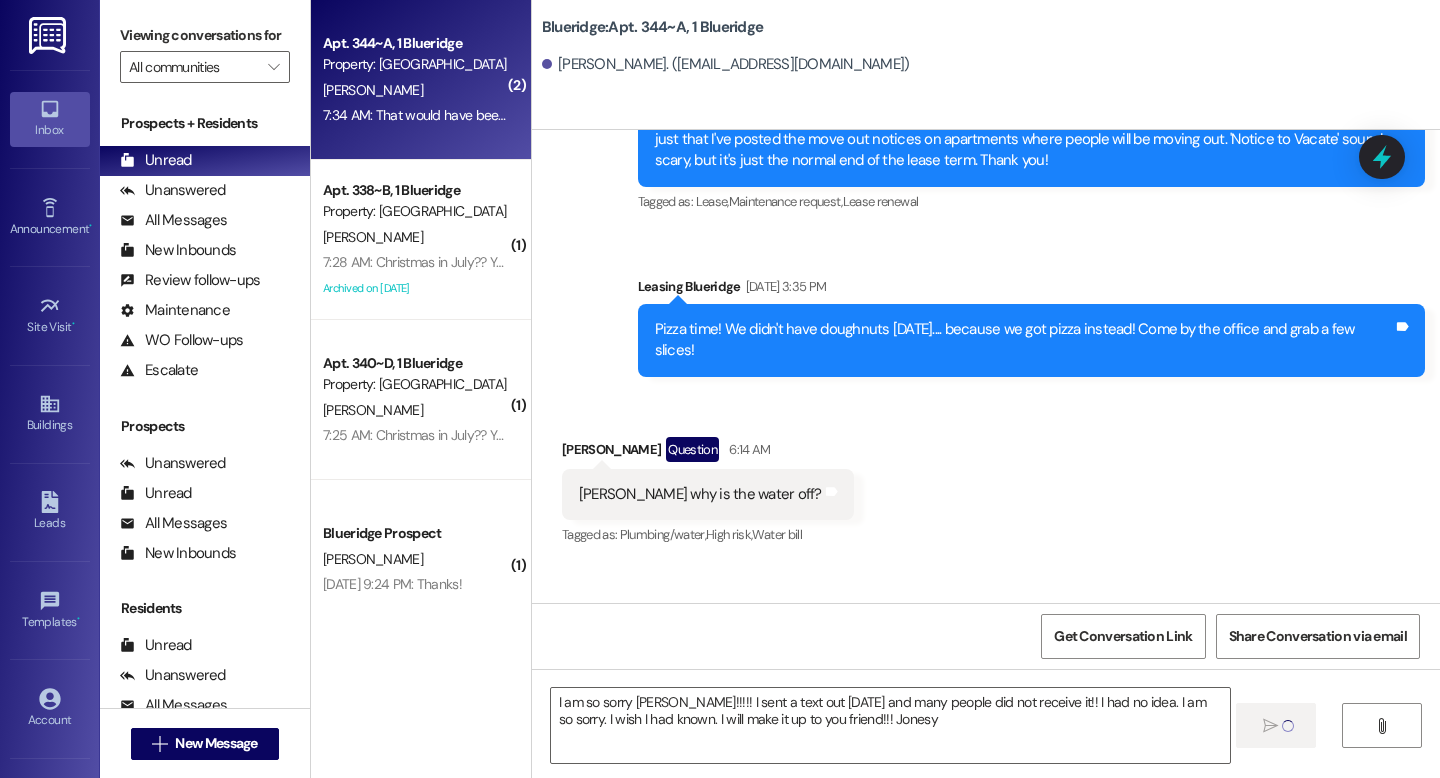 type 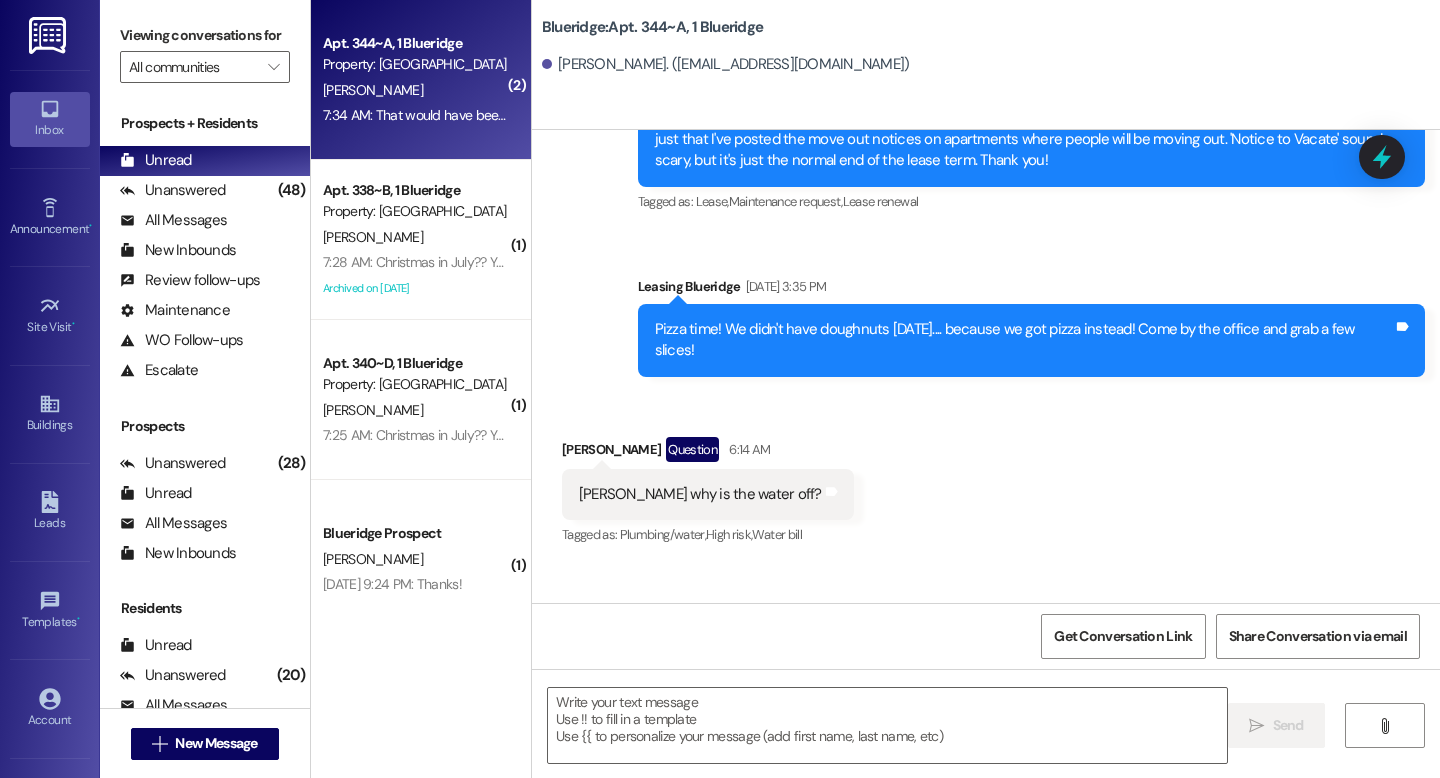 click on "Tagged as:   Plumbing/water ,  Click to highlight conversations about Plumbing/water High risk ,  Click to highlight conversations about High risk Bad experience ,  Click to highlight conversations about Bad experience Water bill ,  Click to highlight conversations about Water bill Bad communication Click to highlight conversations about Bad communication" at bounding box center (955, 936) 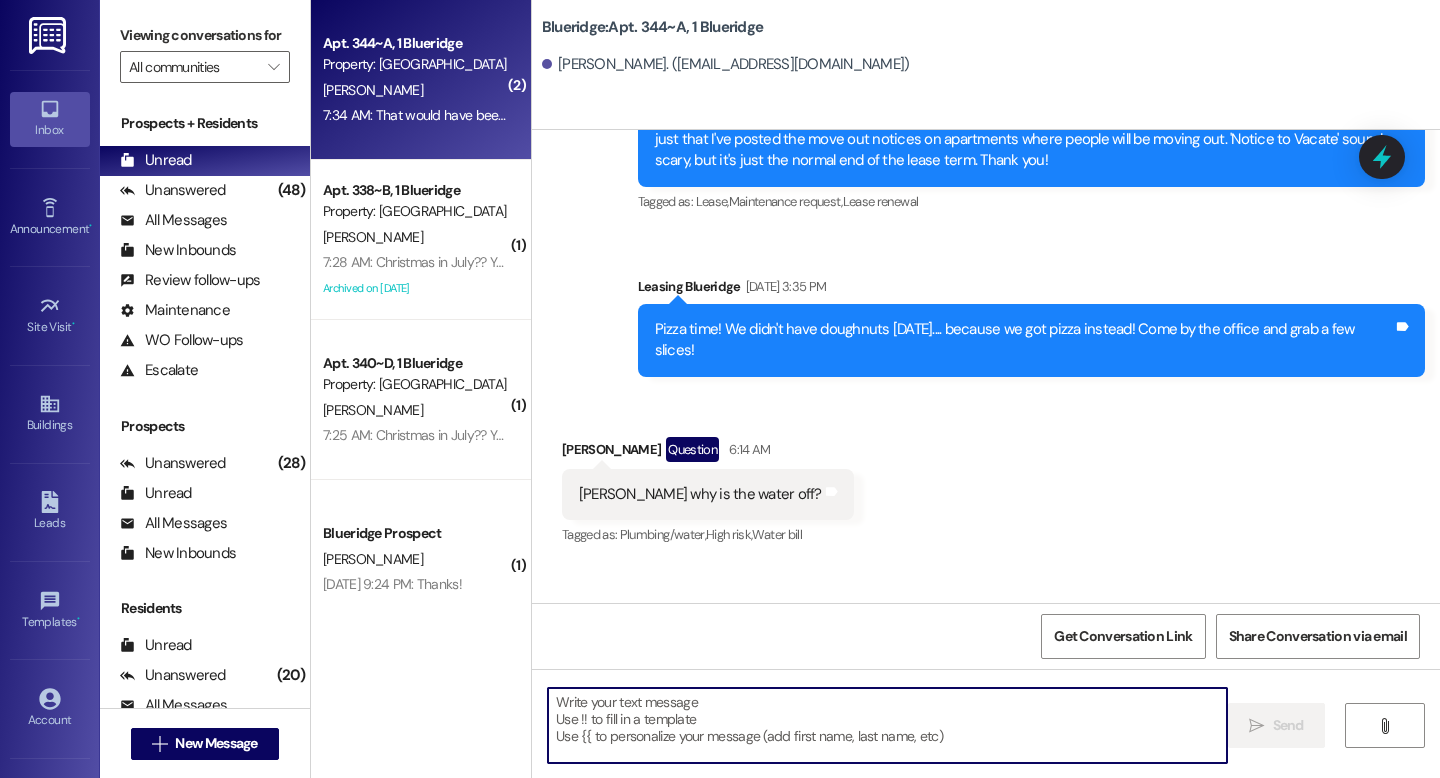 click at bounding box center (887, 725) 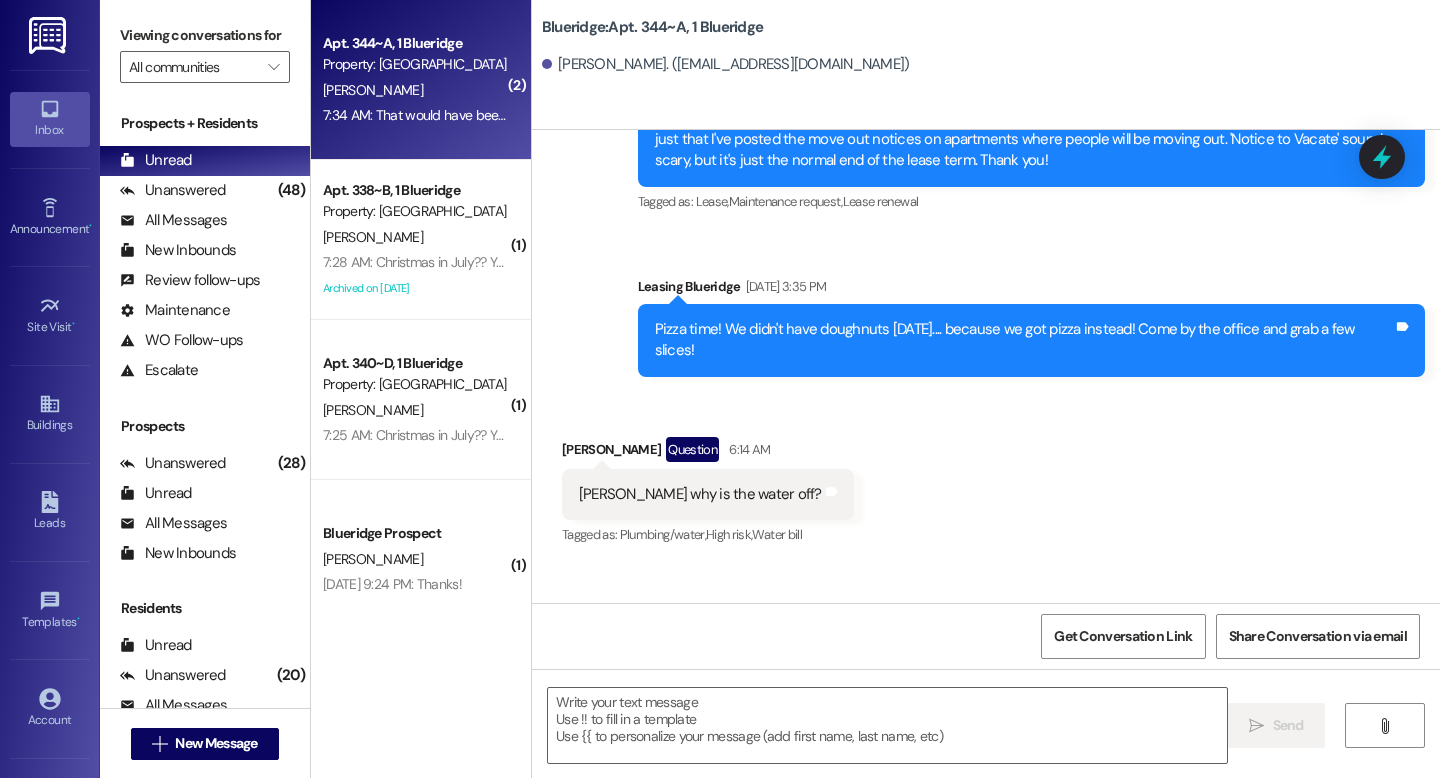 click on "Received via SMS [PERSON_NAME] 7:34 AM That would have been nice to know [DATE]. I get ready for work at 6:00 and having no water was a real pain. Not much warning from you guys Tags and notes Tagged as:   Plumbing/water ,  Click to highlight conversations about Plumbing/water High risk ,  Click to highlight conversations about High risk Bad experience ,  Click to highlight conversations about Bad experience Water bill ,  Click to highlight conversations about Water bill Bad communication Click to highlight conversations about Bad communication" at bounding box center [955, 886] 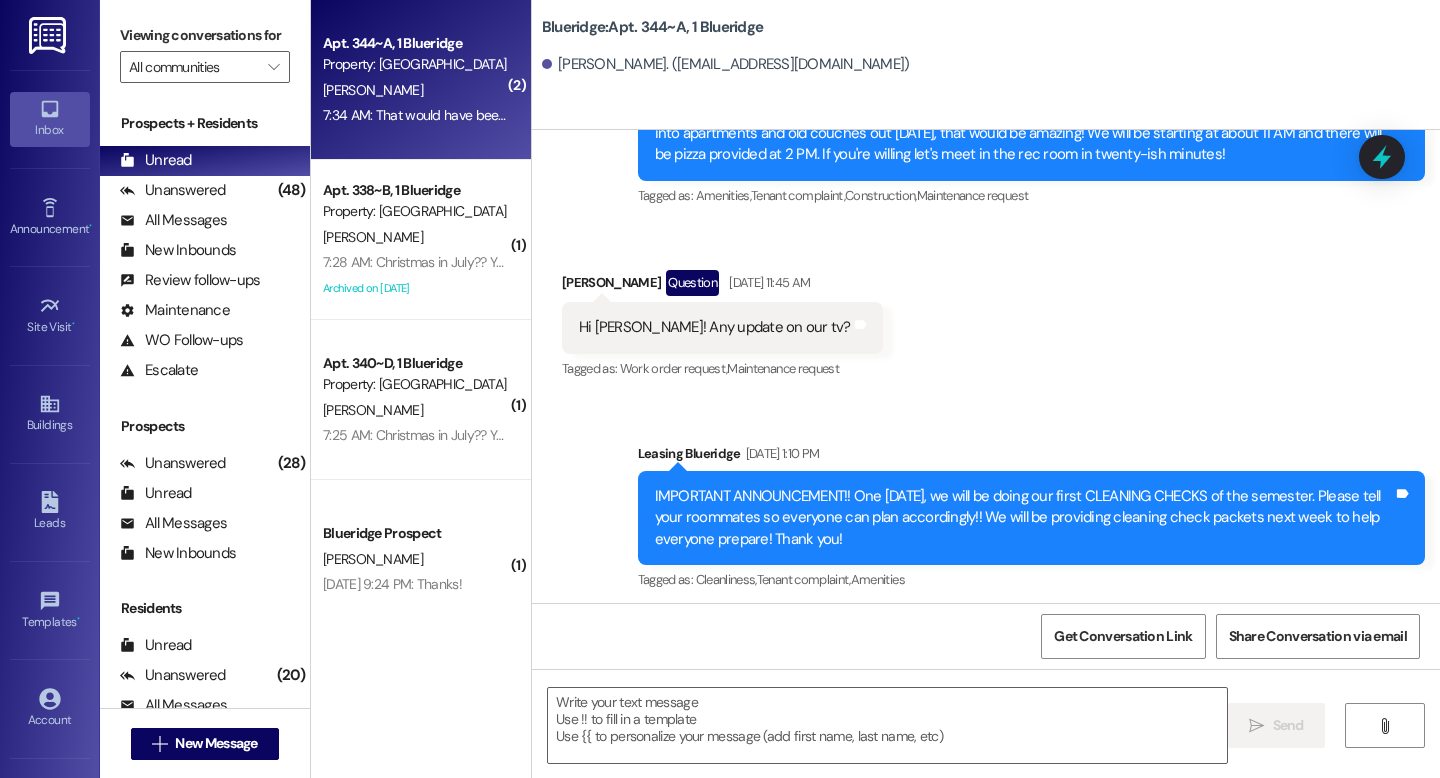 scroll, scrollTop: 38110, scrollLeft: 0, axis: vertical 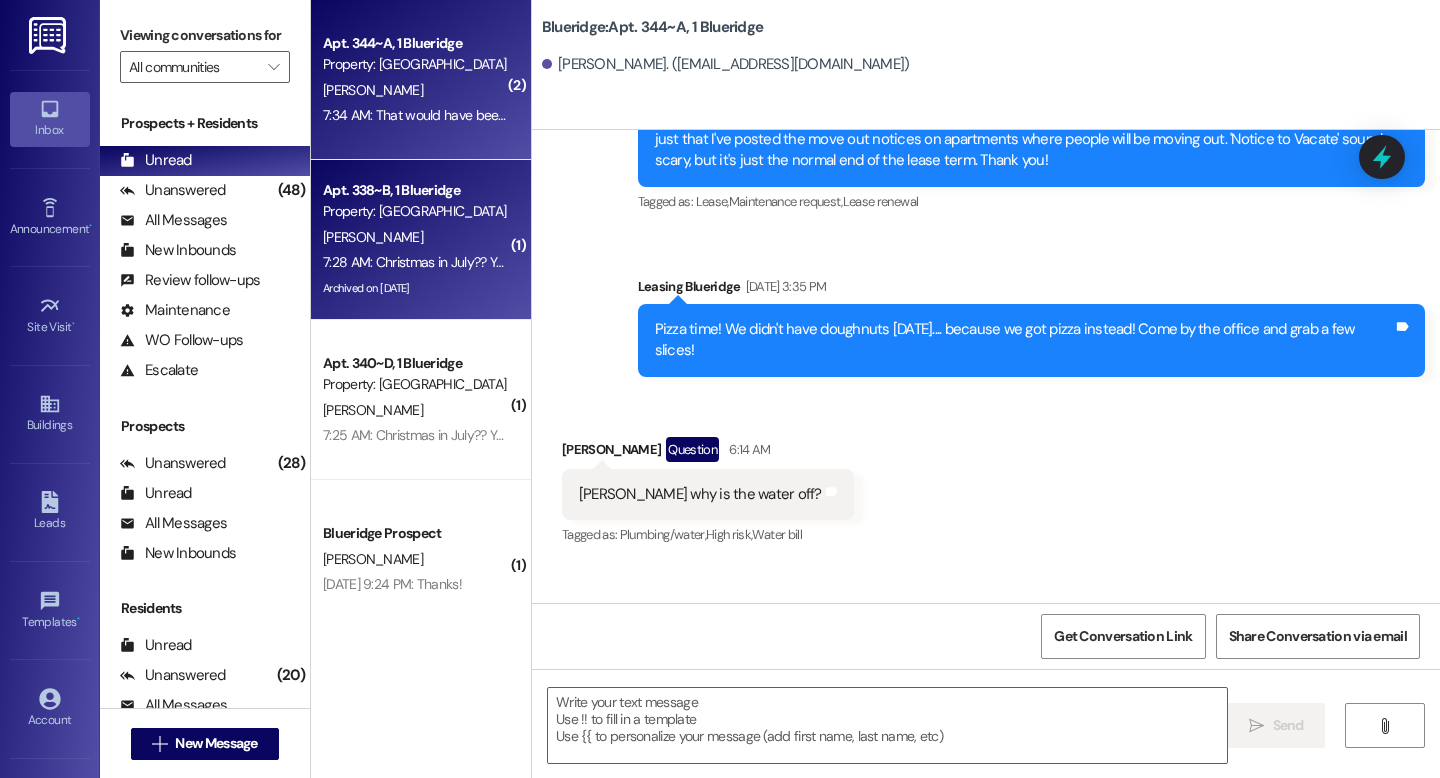 click on "[PERSON_NAME]" at bounding box center (415, 237) 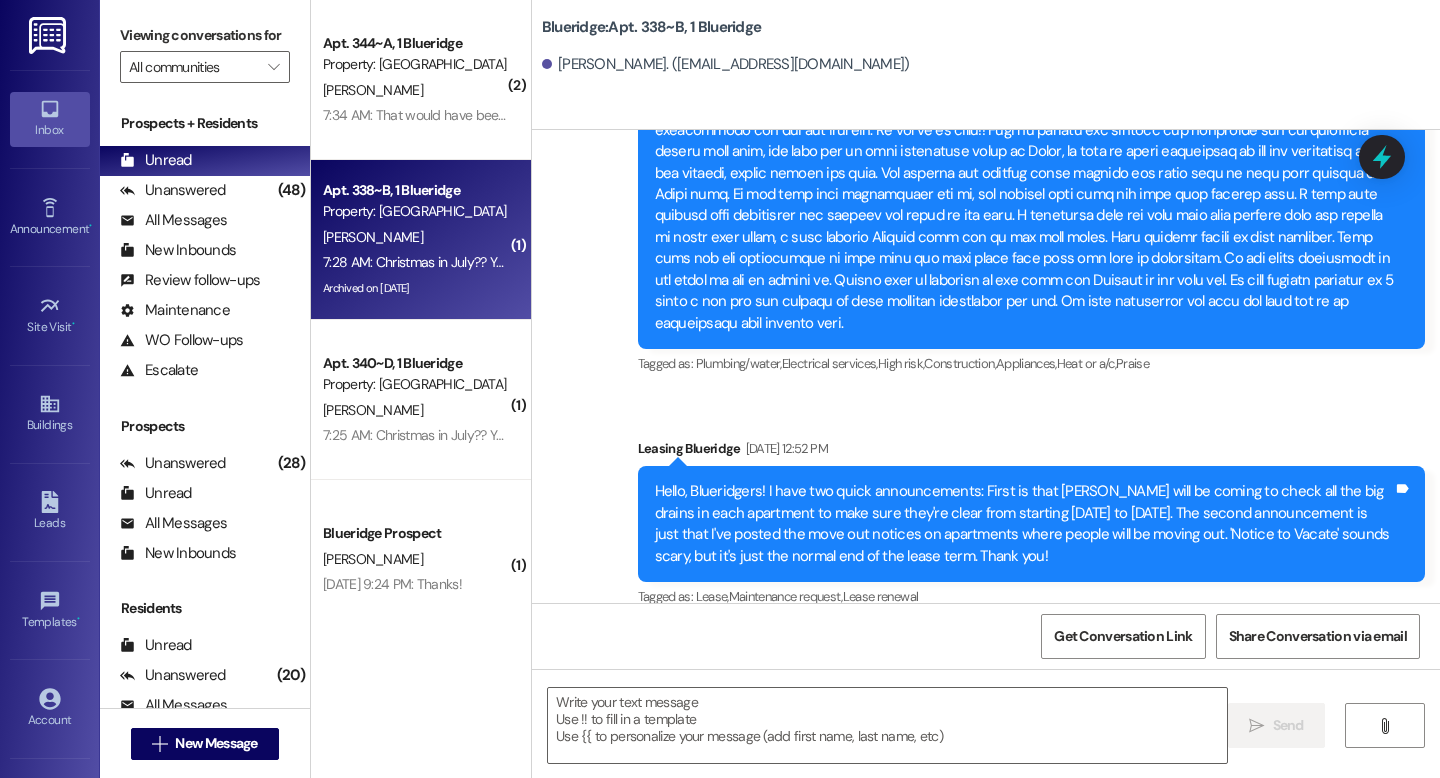 scroll, scrollTop: 50575, scrollLeft: 0, axis: vertical 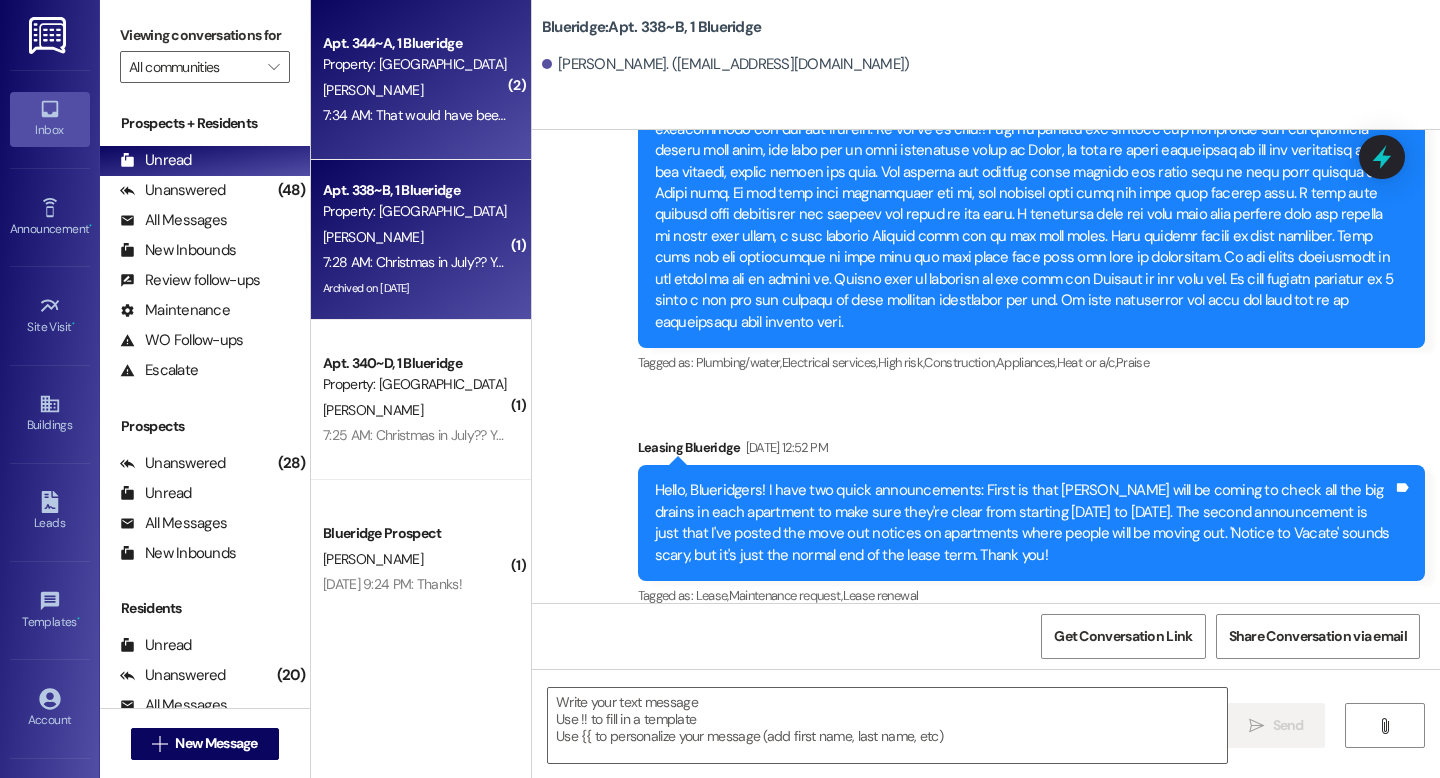 click on "[PERSON_NAME]" at bounding box center [415, 90] 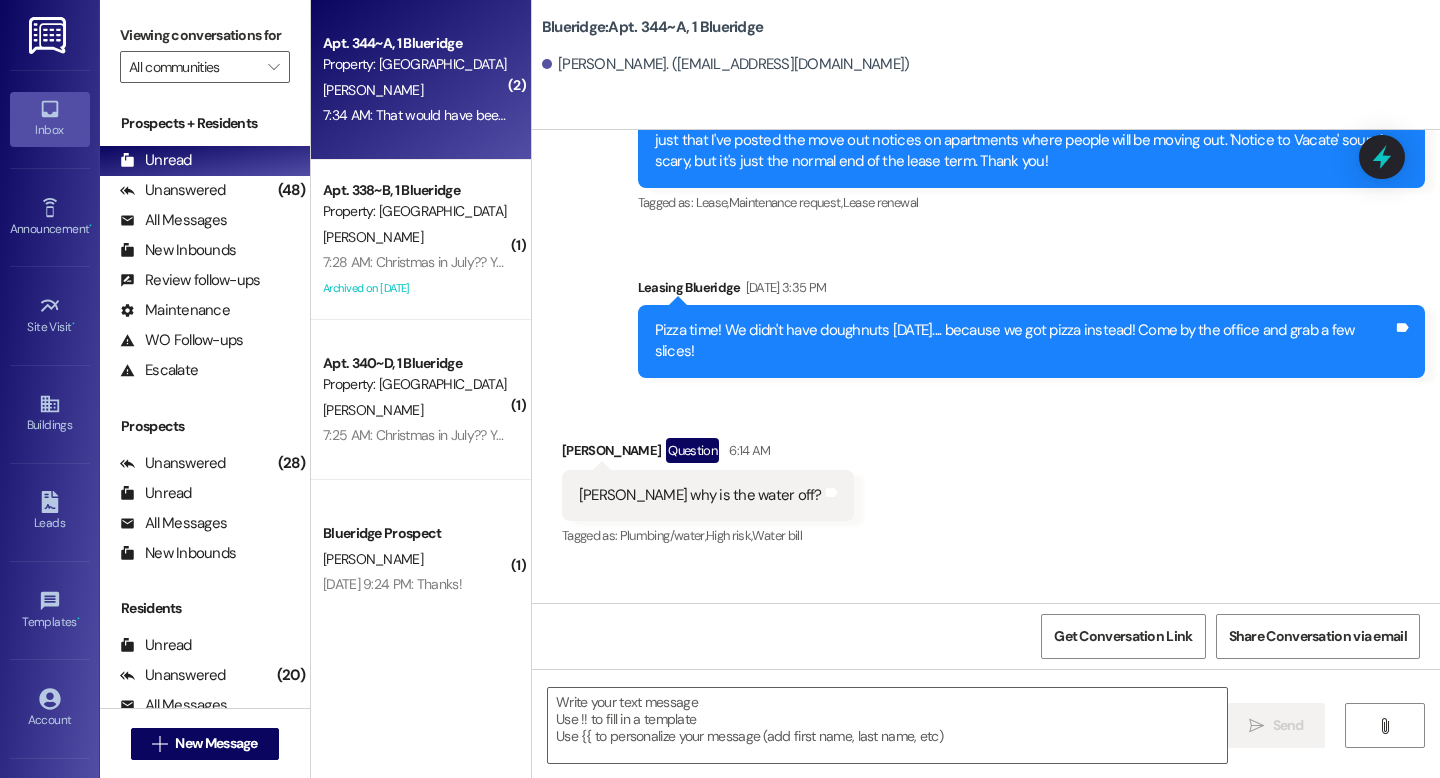scroll, scrollTop: 38271, scrollLeft: 0, axis: vertical 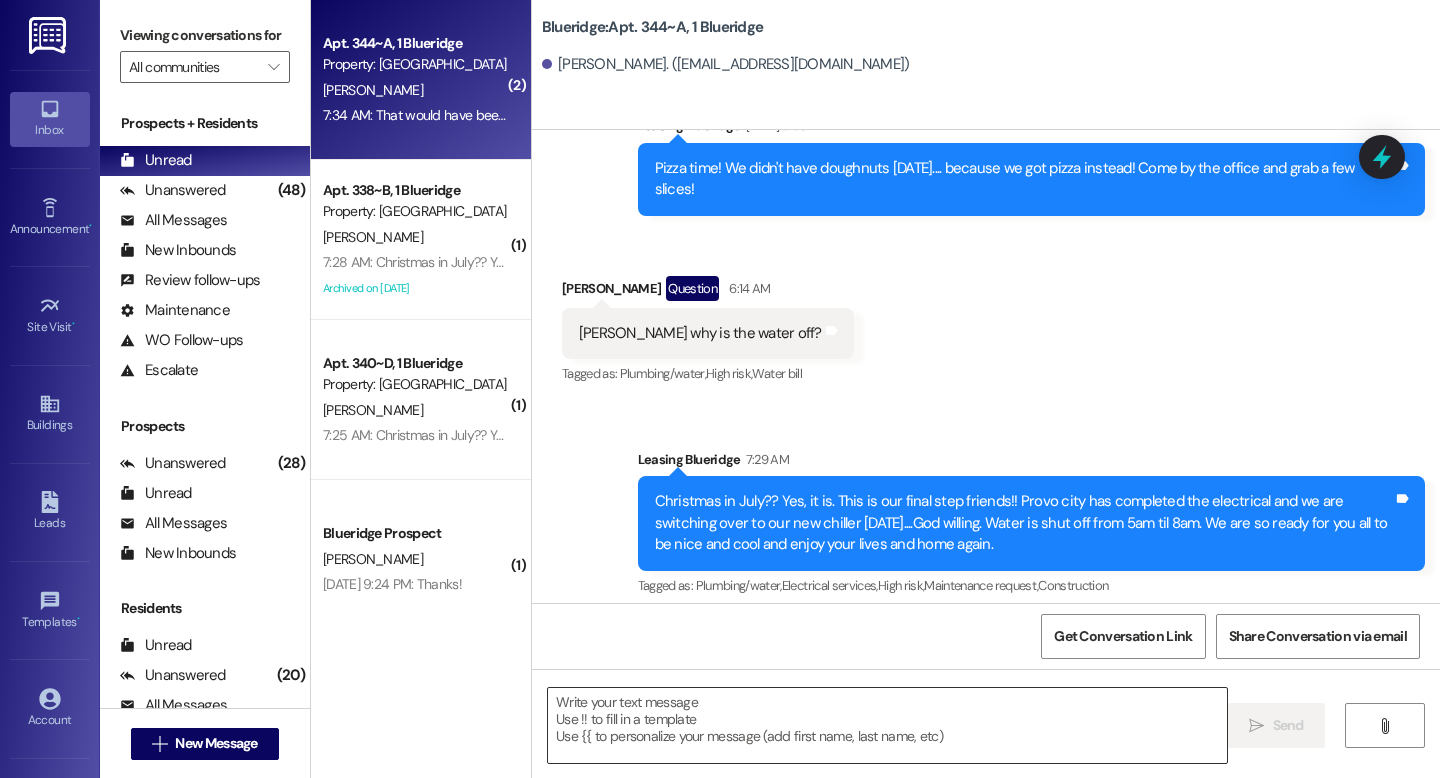 click at bounding box center [887, 725] 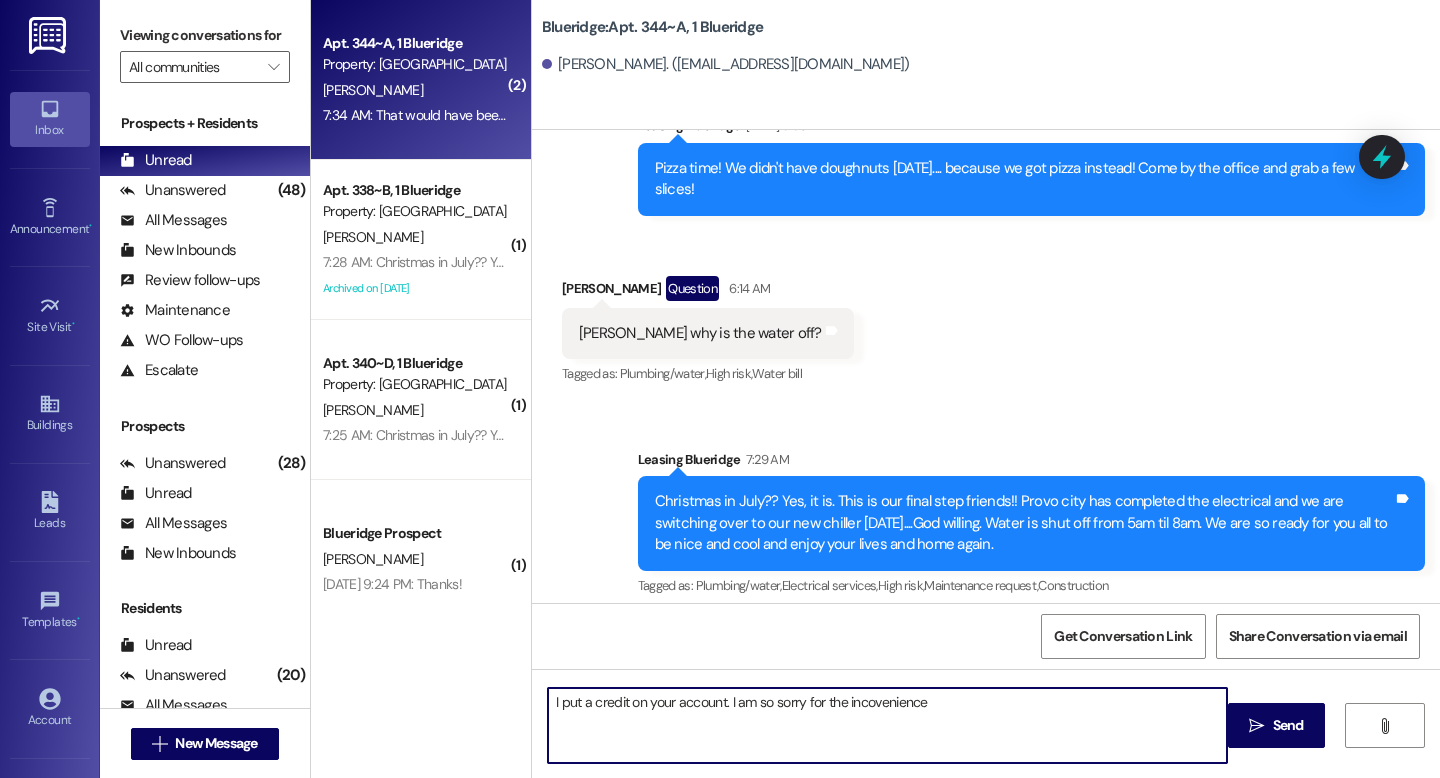 click on "I put a credit on your account. I am so sorry for the incovenience" at bounding box center (887, 725) 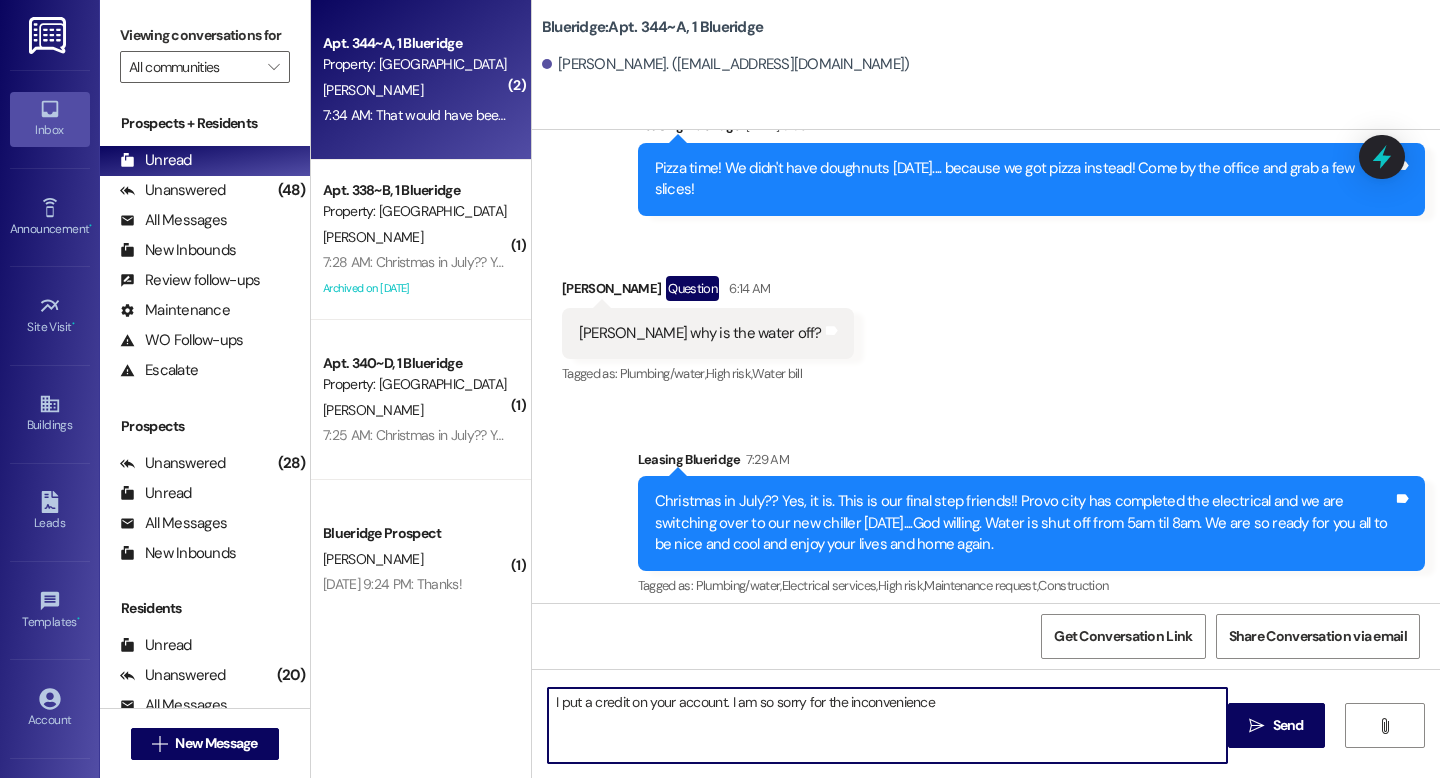 click on "I put a credit on your account. I am so sorry for the inconvenience" at bounding box center (887, 725) 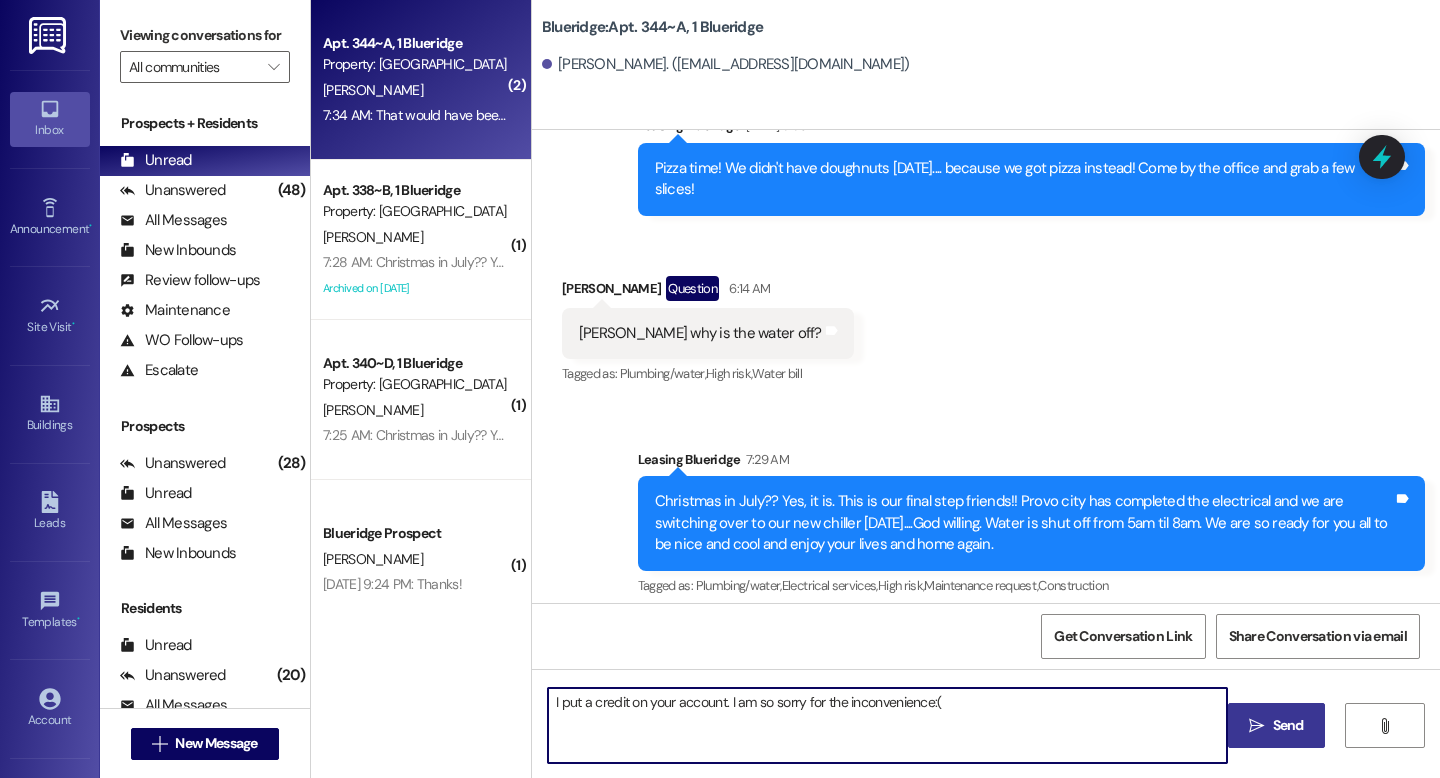 type on "I put a credit on your account. I am so sorry for the inconvenience:(" 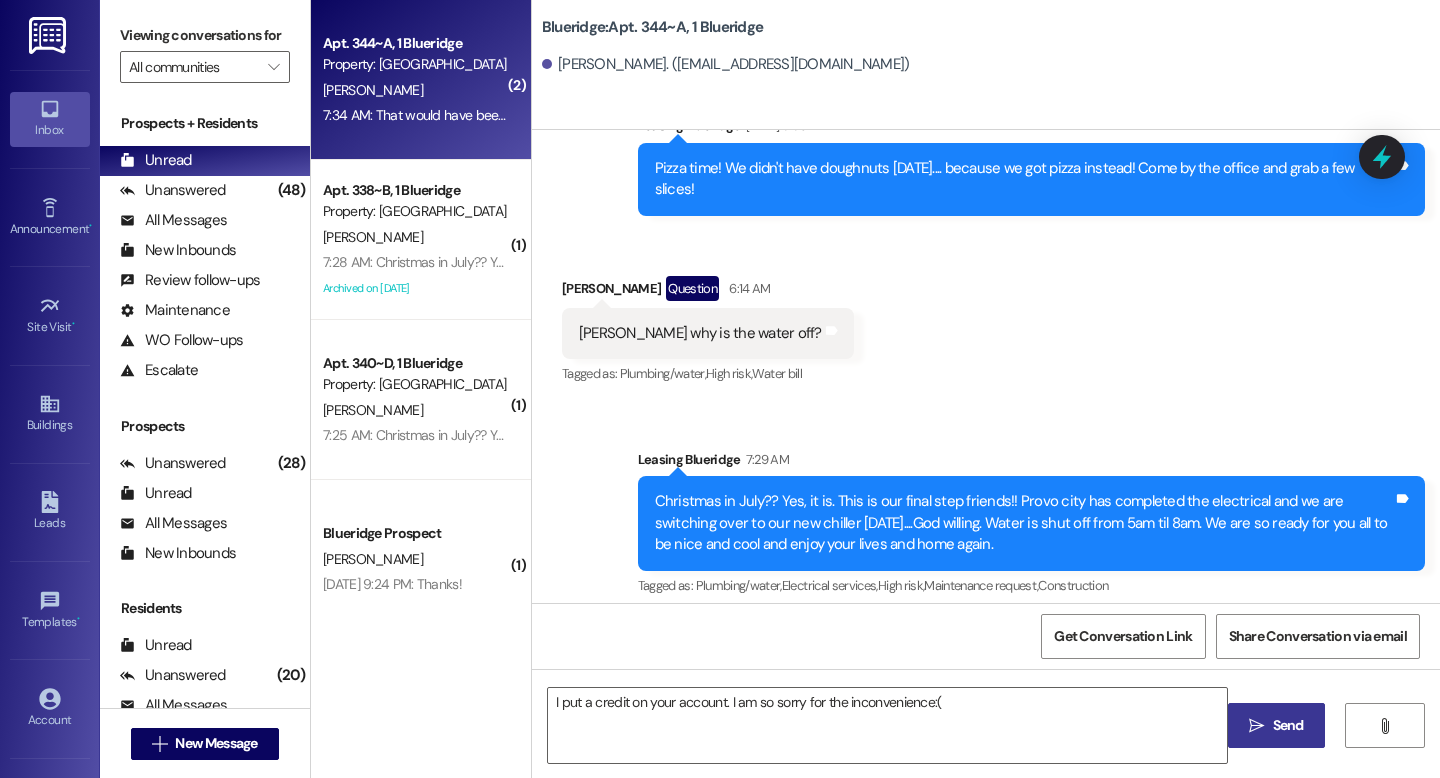 click on "Send" at bounding box center [1288, 725] 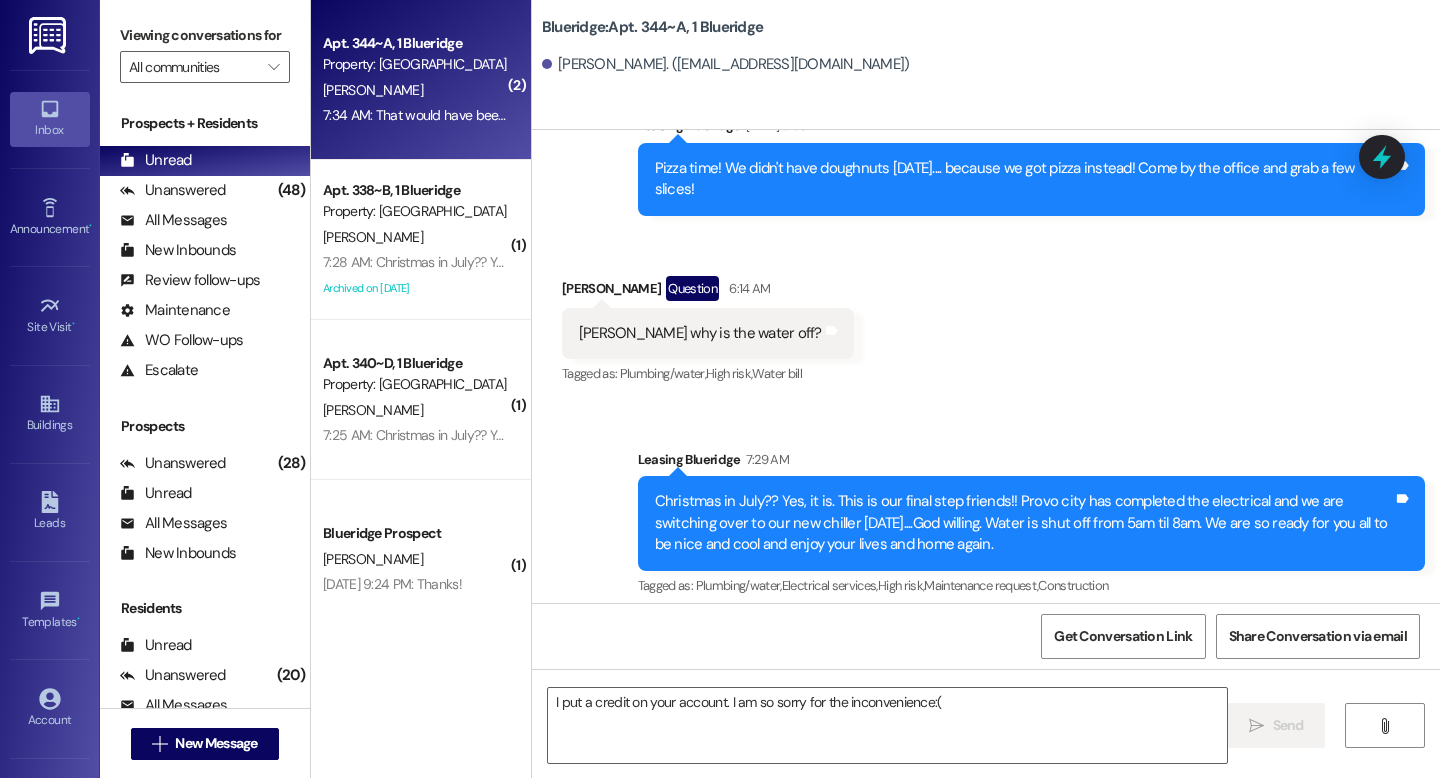 type 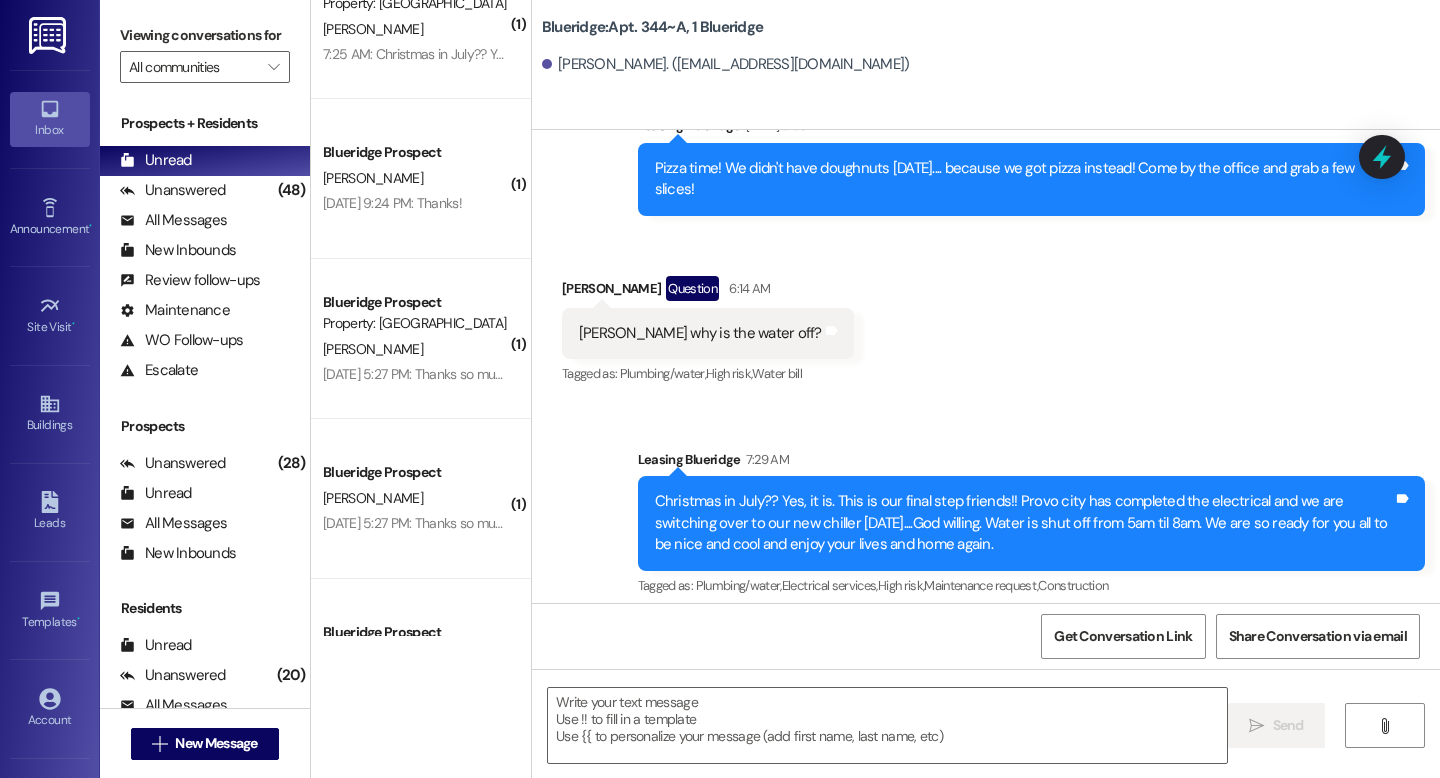 scroll, scrollTop: 484, scrollLeft: 0, axis: vertical 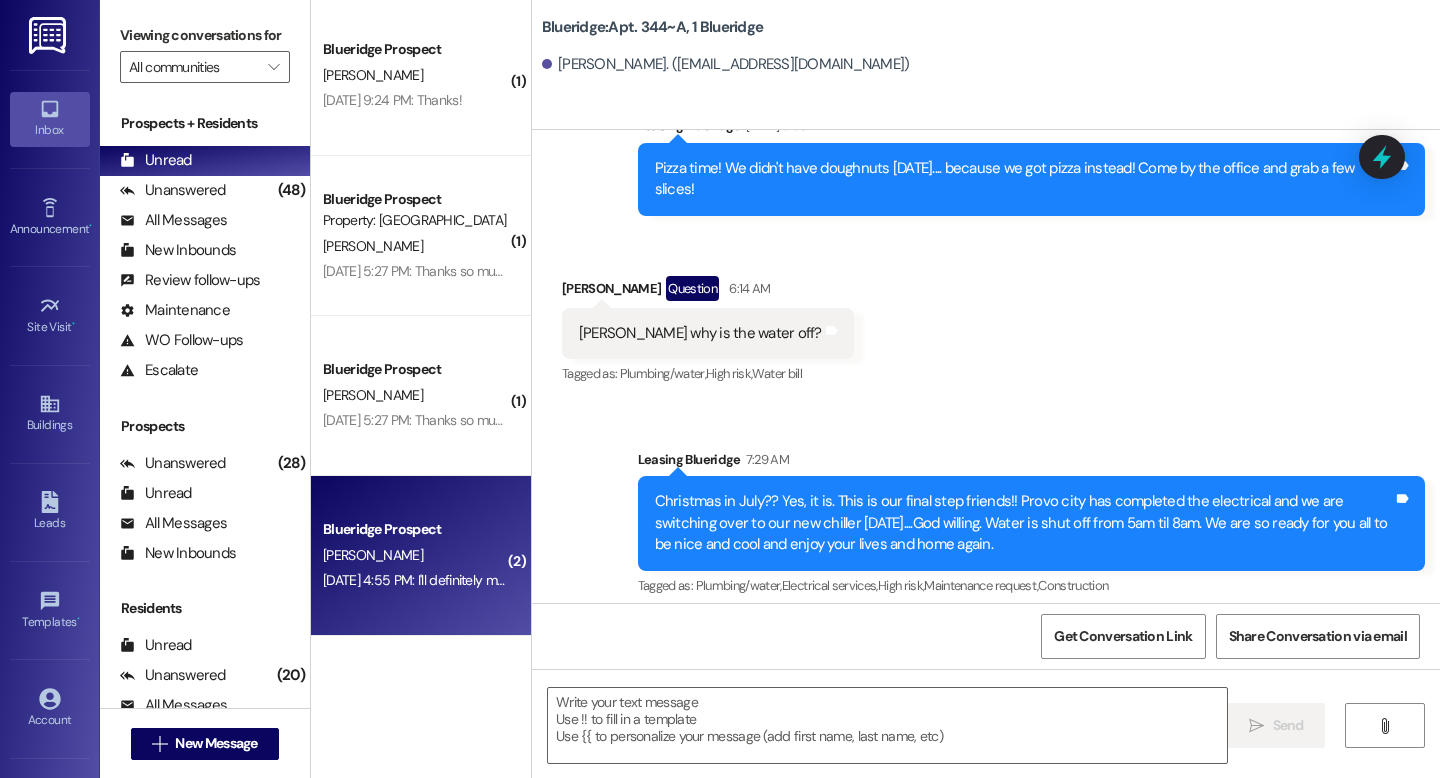 click on "Blueridge Prospect [PERSON_NAME] [DATE] 4:55 PM: I'll definitely message her! [DATE] 4:55 PM: I'll definitely message her!" at bounding box center (421, 556) 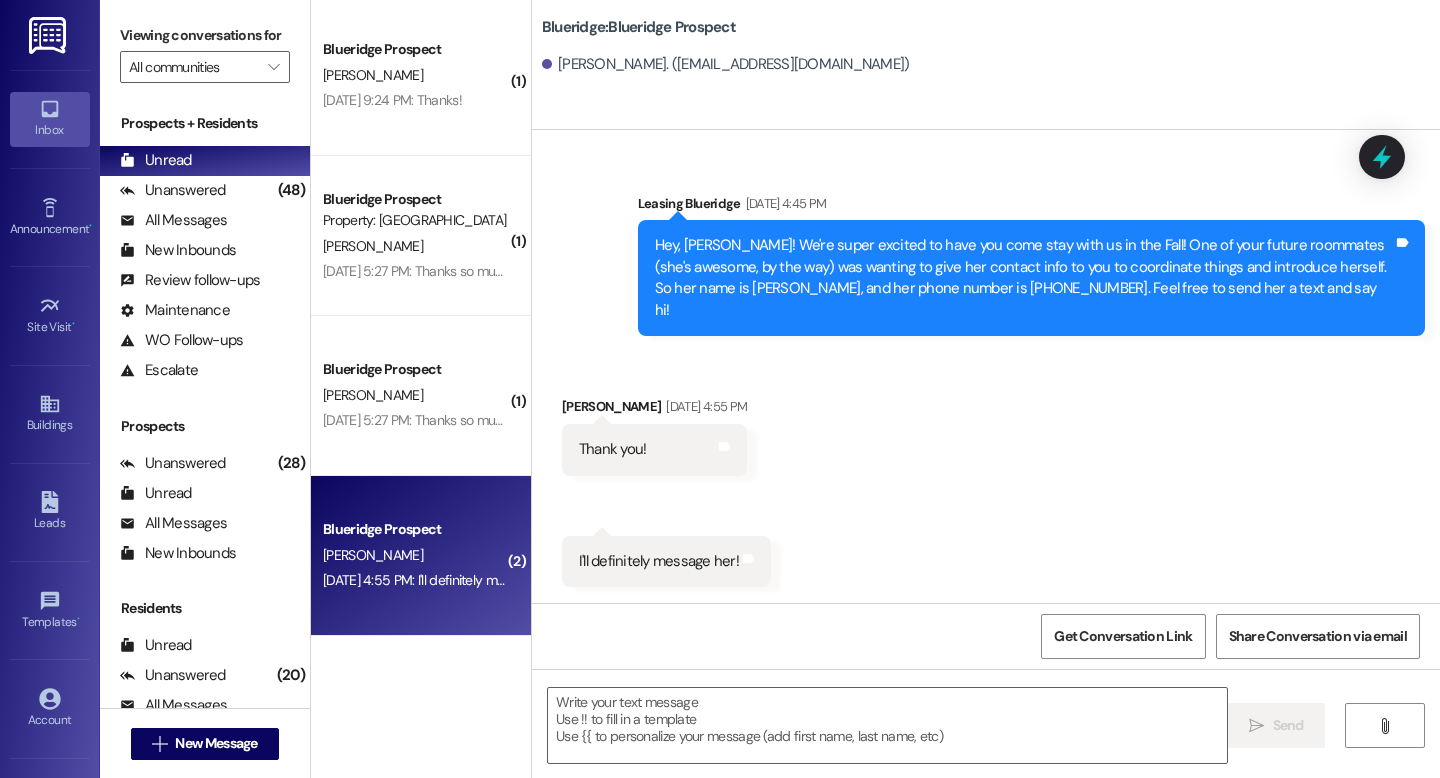 scroll, scrollTop: 437, scrollLeft: 0, axis: vertical 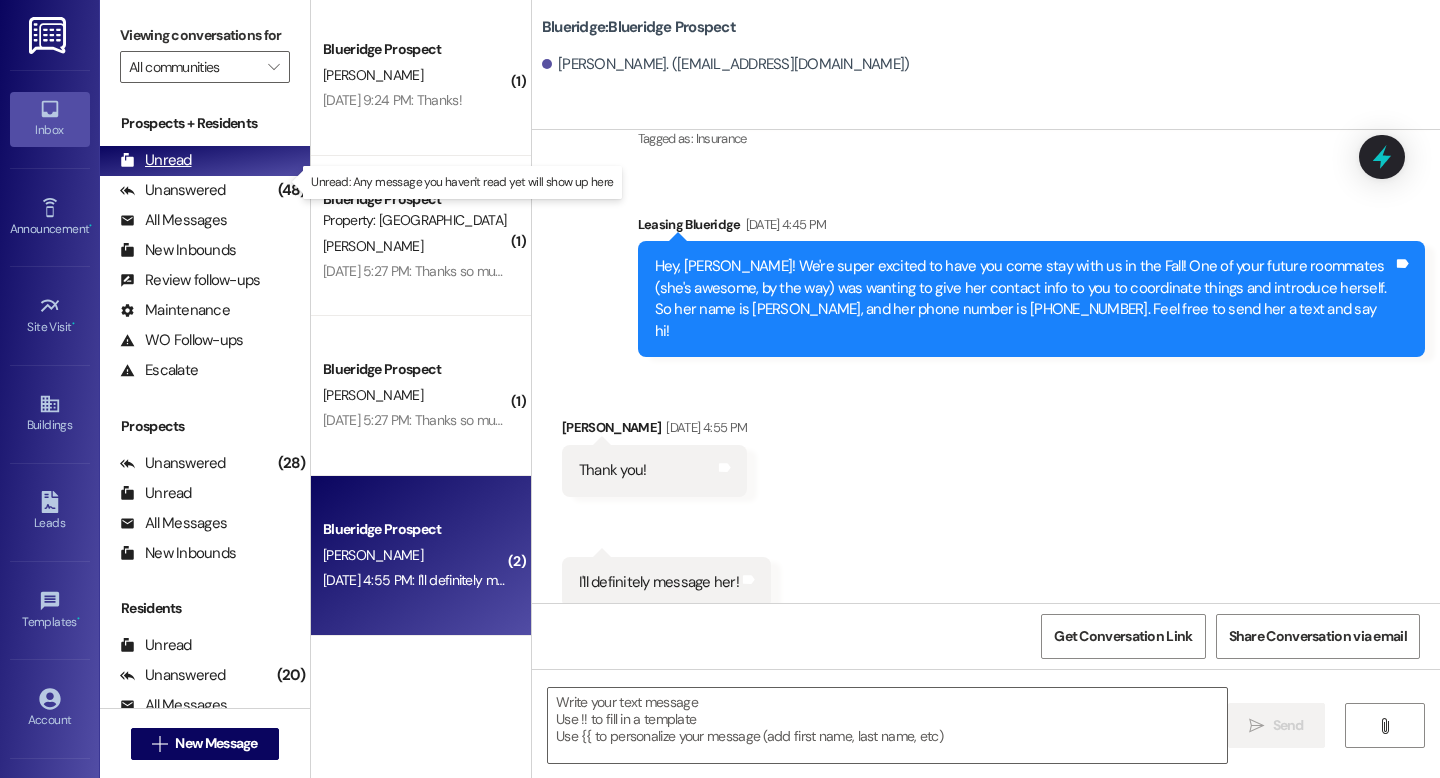click on "Unread" at bounding box center (156, 160) 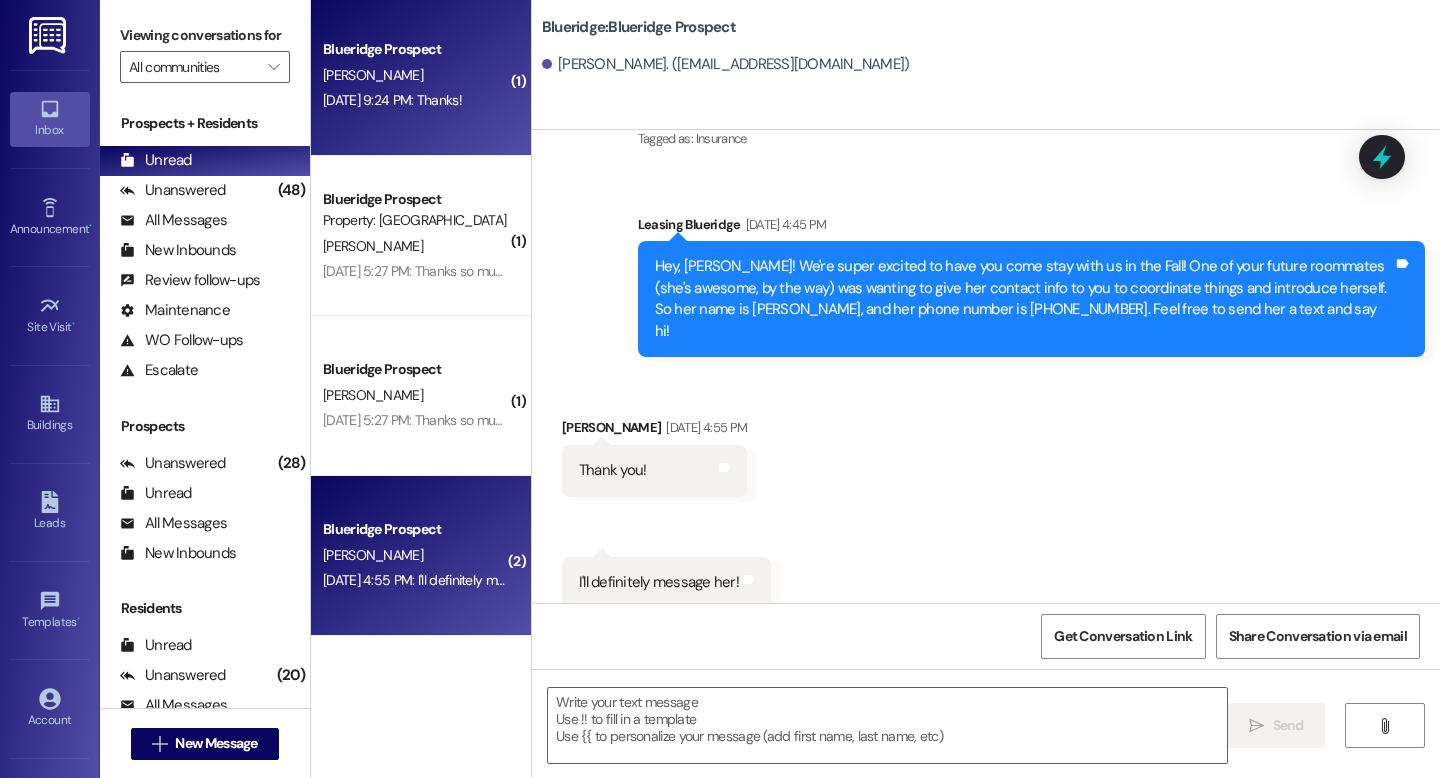 scroll, scrollTop: 0, scrollLeft: 0, axis: both 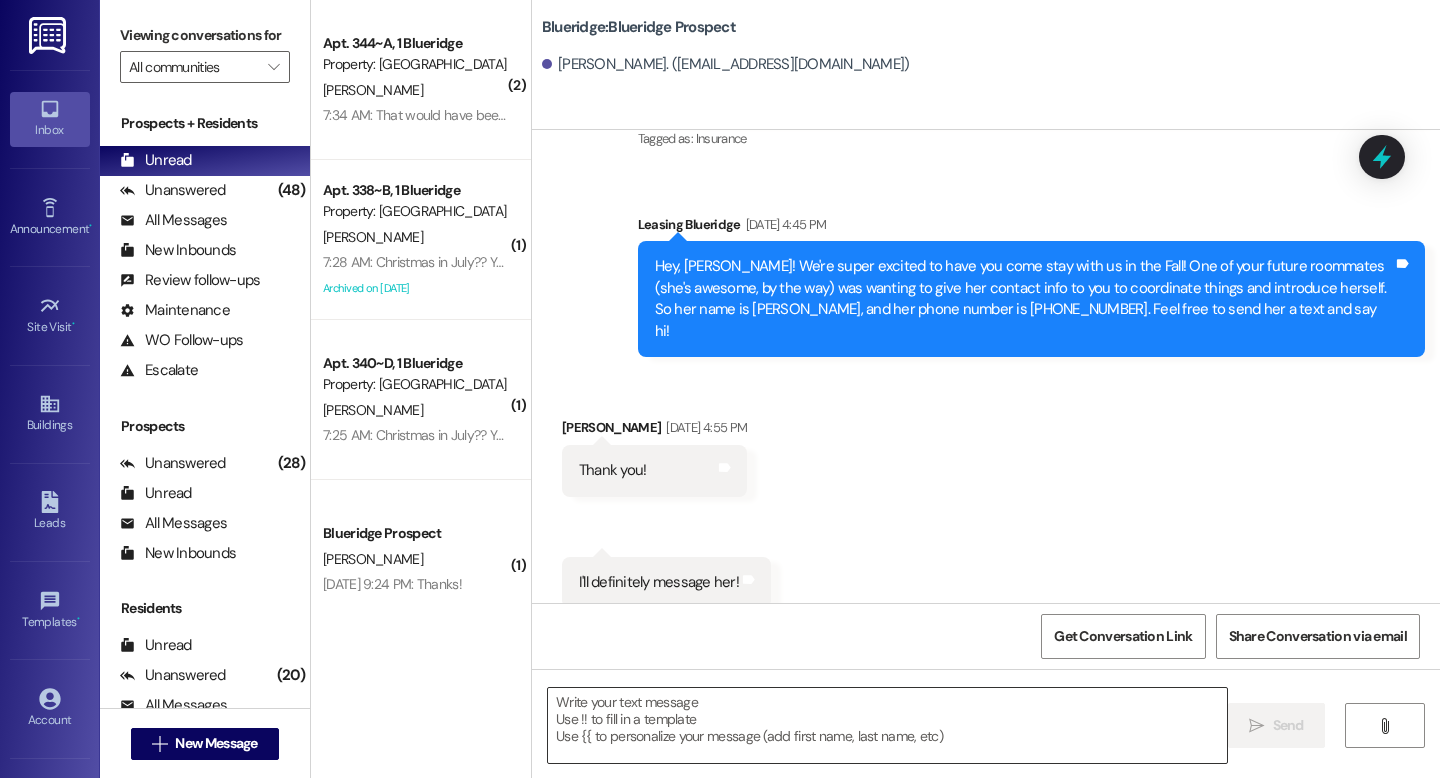 click at bounding box center (887, 725) 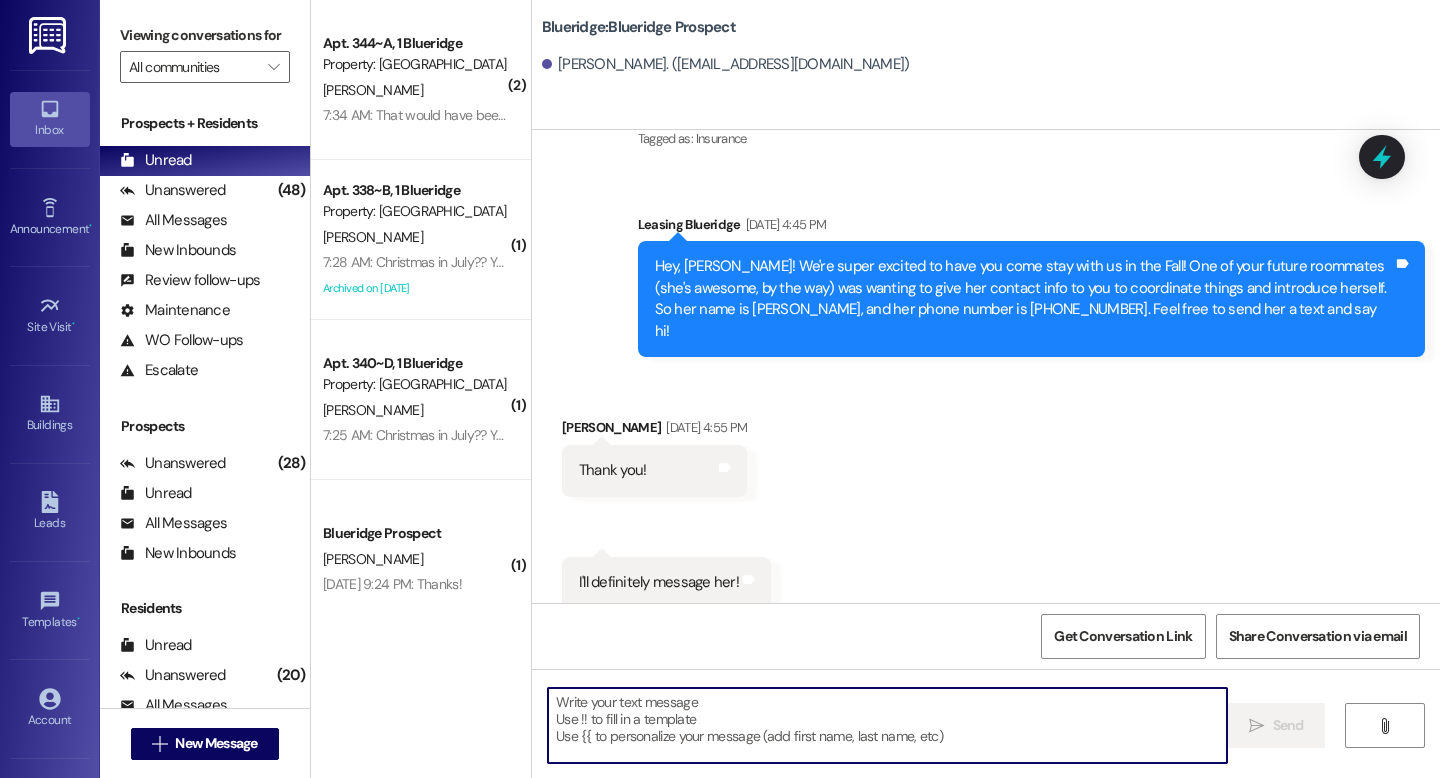 click at bounding box center [887, 725] 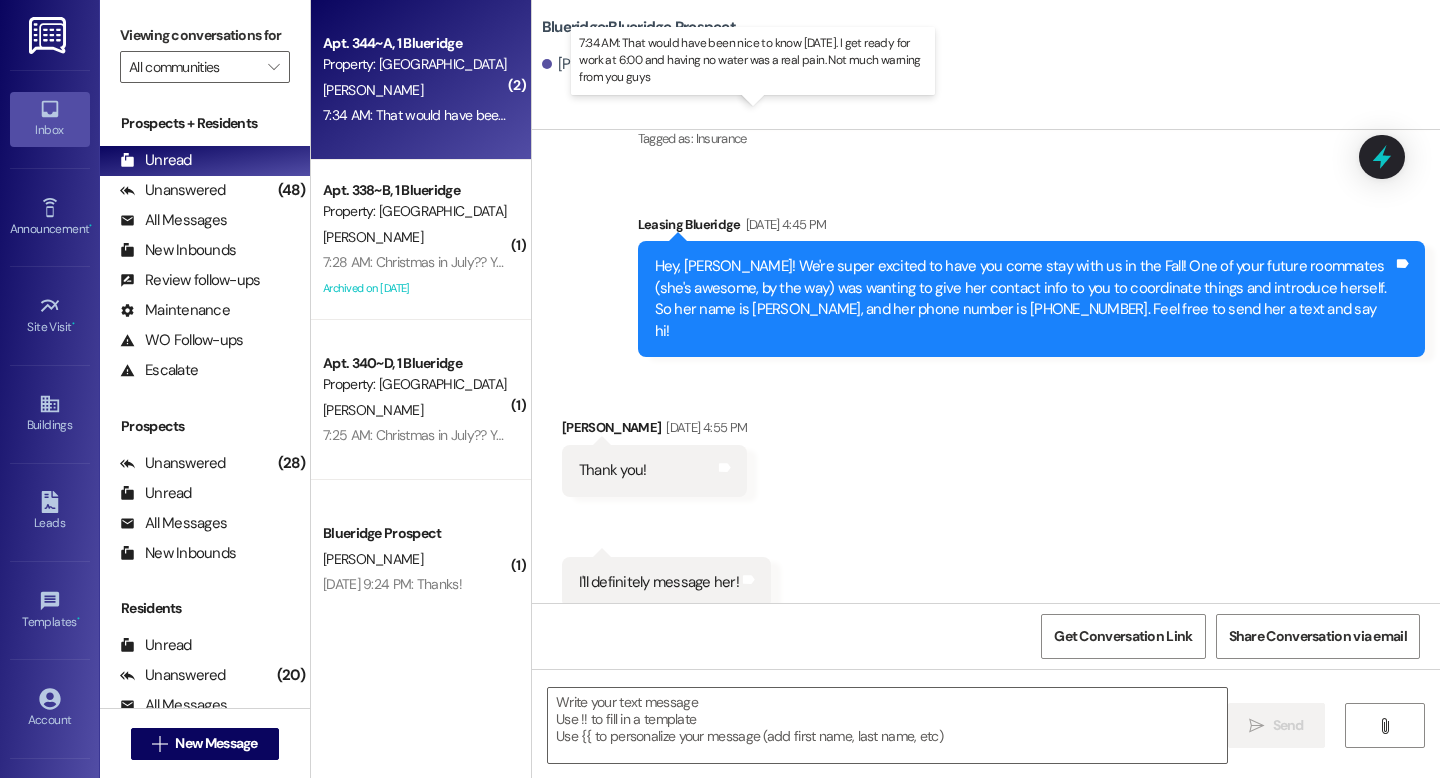 click on "7:34 AM: That would have been nice to know [DATE]. I get ready for work at 6:00 and having no water was a real pain. Not much warning from you guys 7:34 AM: That would have been nice to know [DATE]. I get ready for work at 6:00 and having no water was a real pain. Not much warning from you guys" at bounding box center (761, 115) 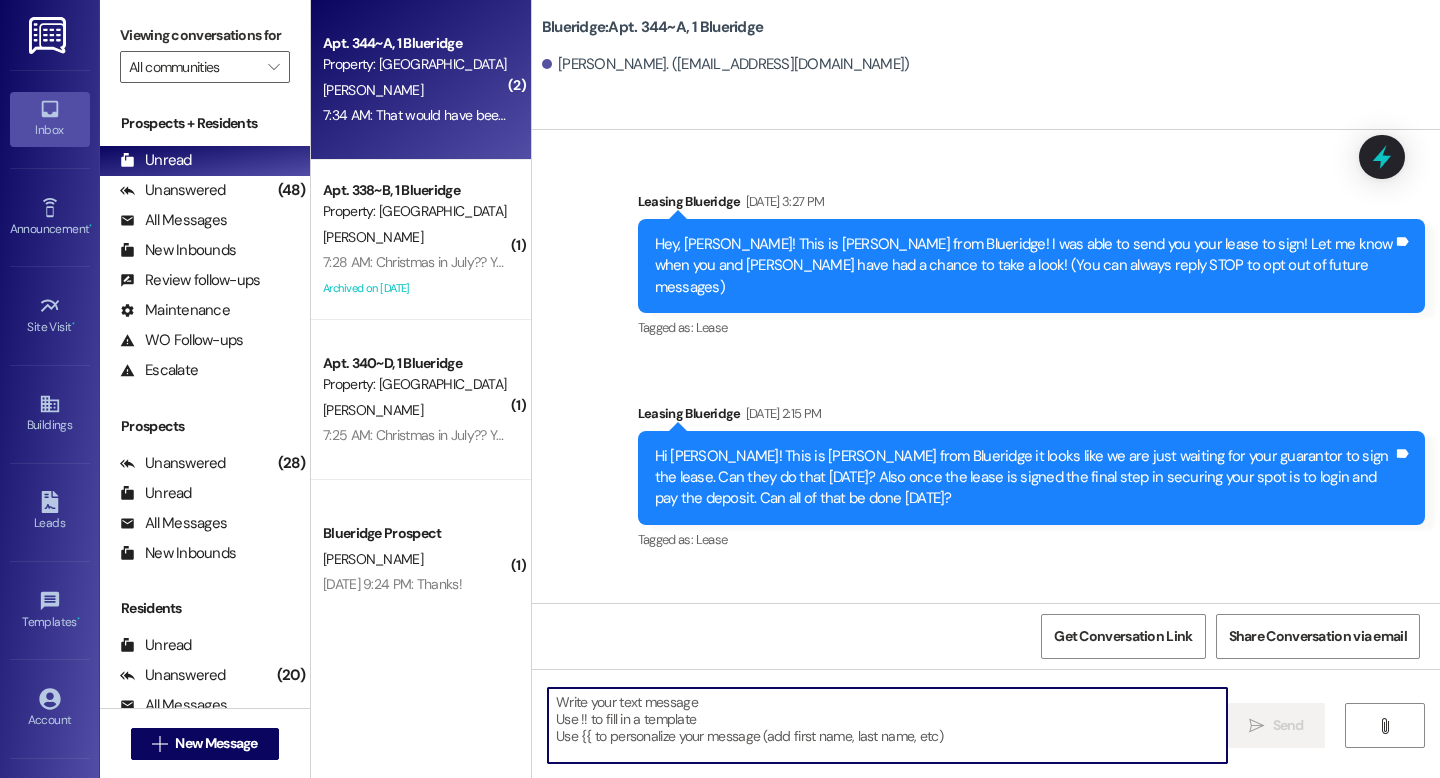 click at bounding box center (887, 725) 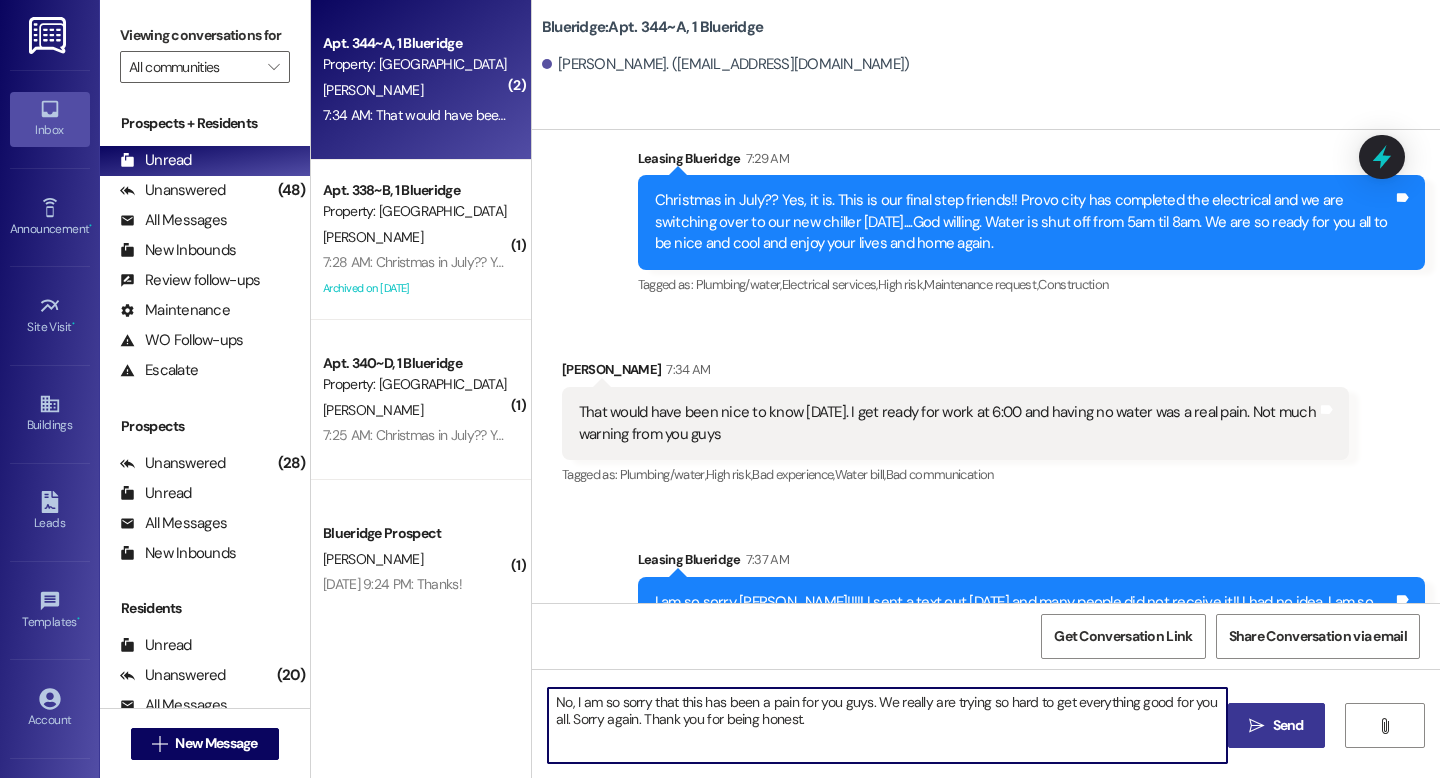 type on "No, I am so sorry that this has been a pain for you guys. We really are trying so hard to get everything good for you all. Sorry again. Thank you for being honest." 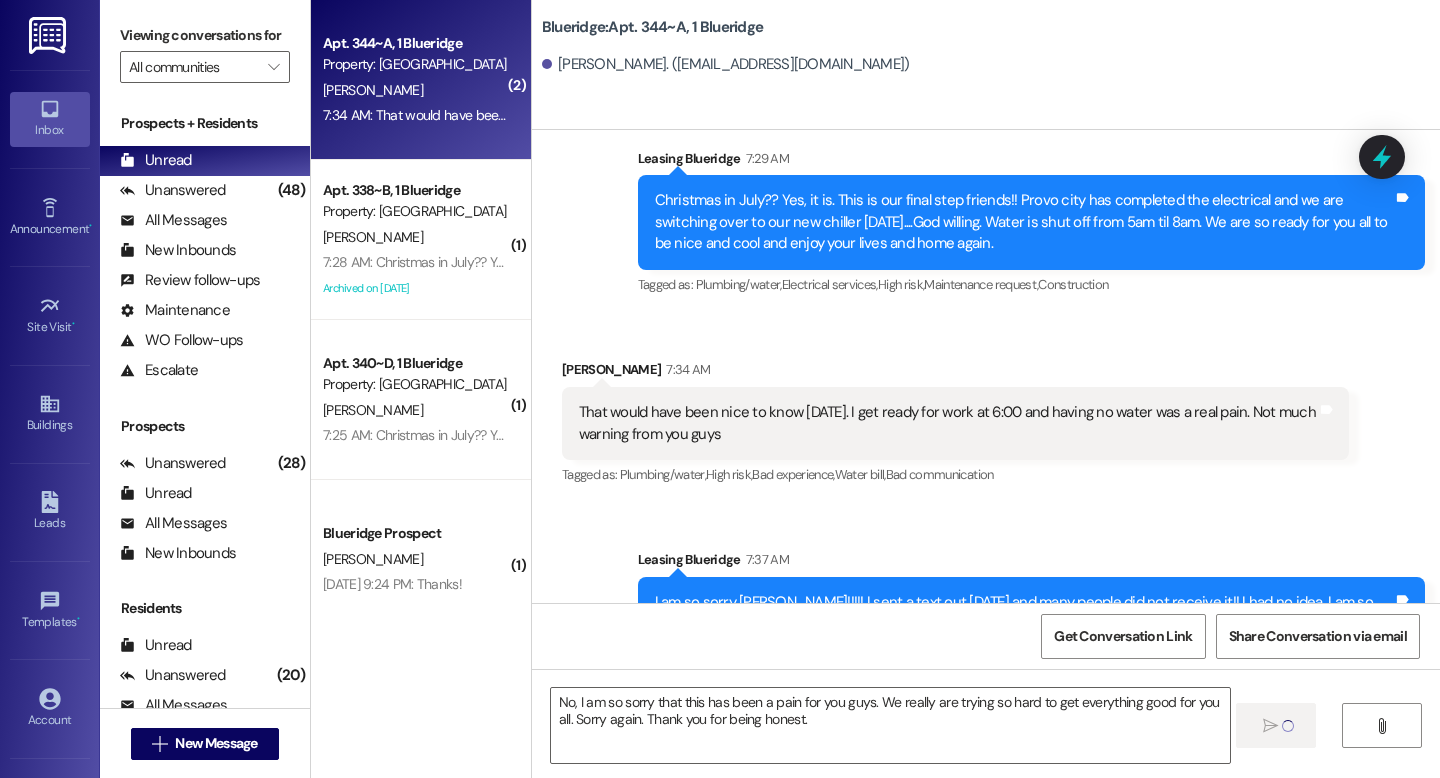 type 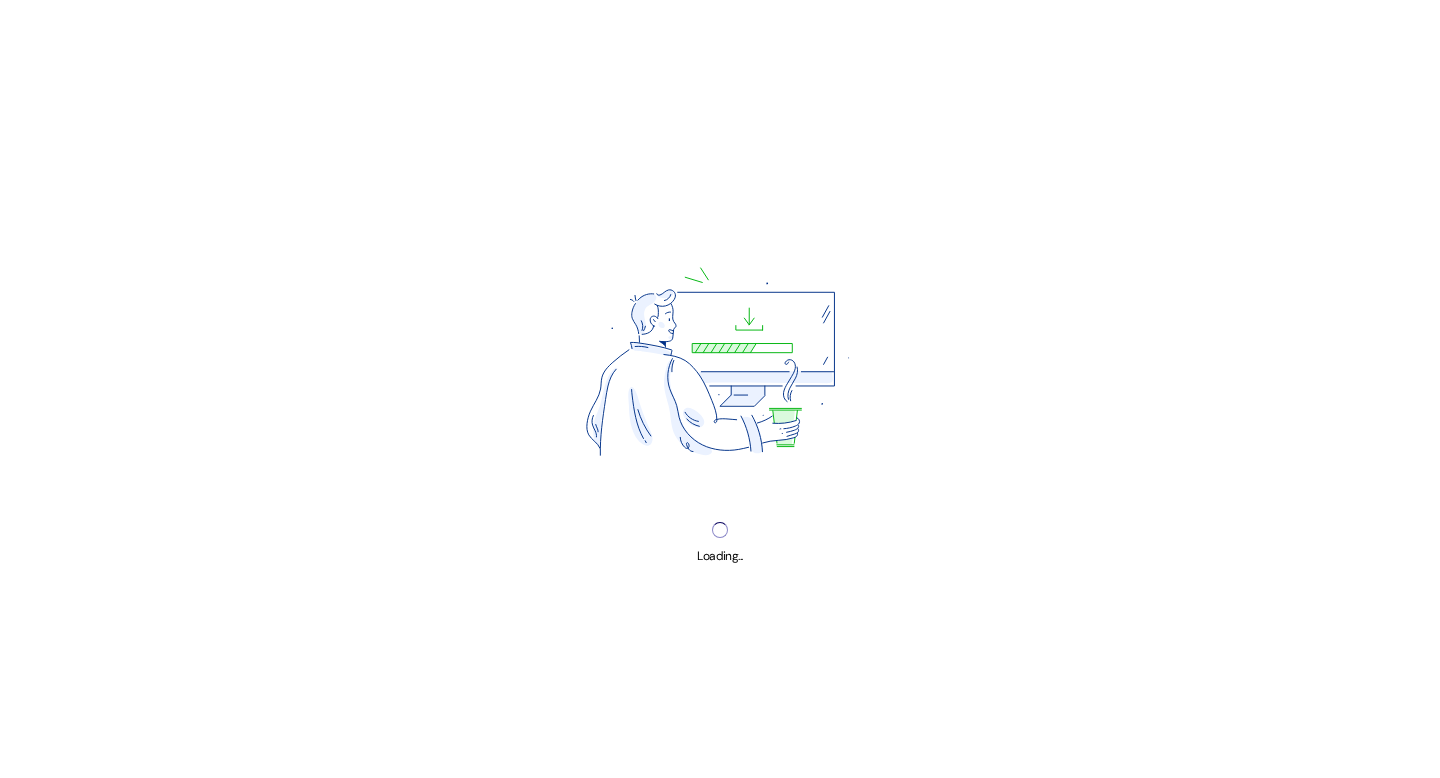 scroll, scrollTop: 0, scrollLeft: 0, axis: both 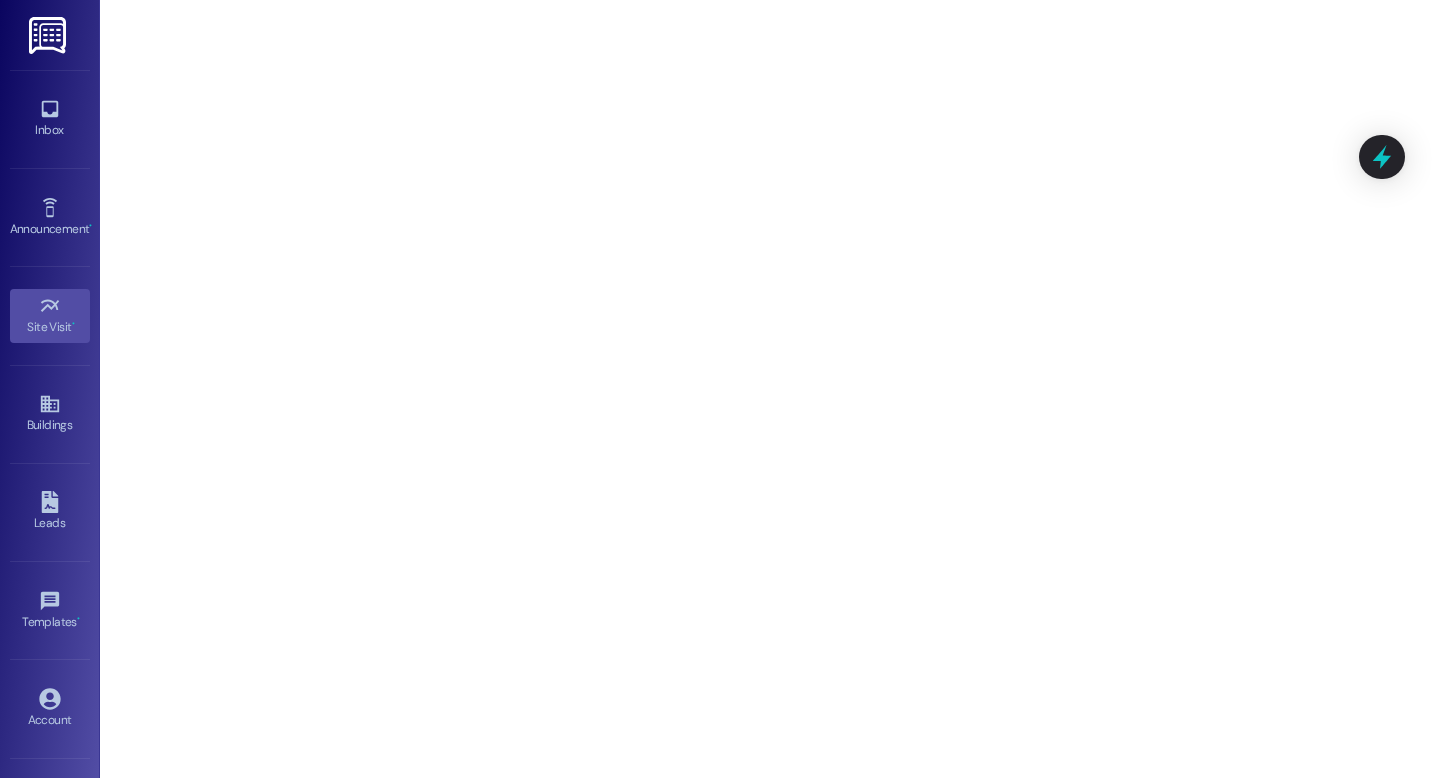 click on "Inbox   Go to Inbox Announcement   • Send A Text Announcement Site Visit   • Go to Site Visit Buildings   Go to Buildings Leads   Go to Leads Templates   • Go to Templates Account   Go to Account Support   Go to Support" at bounding box center [50, 389] 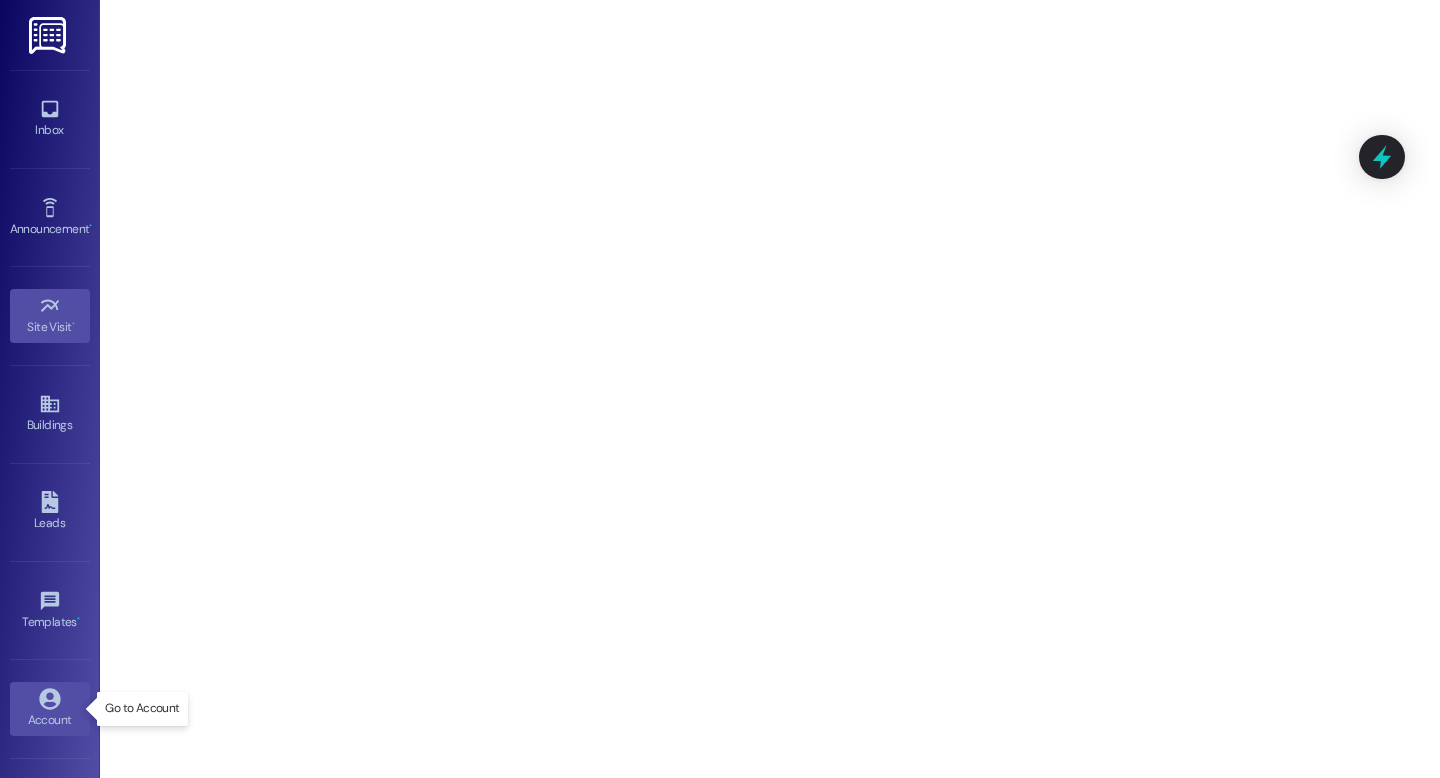 click 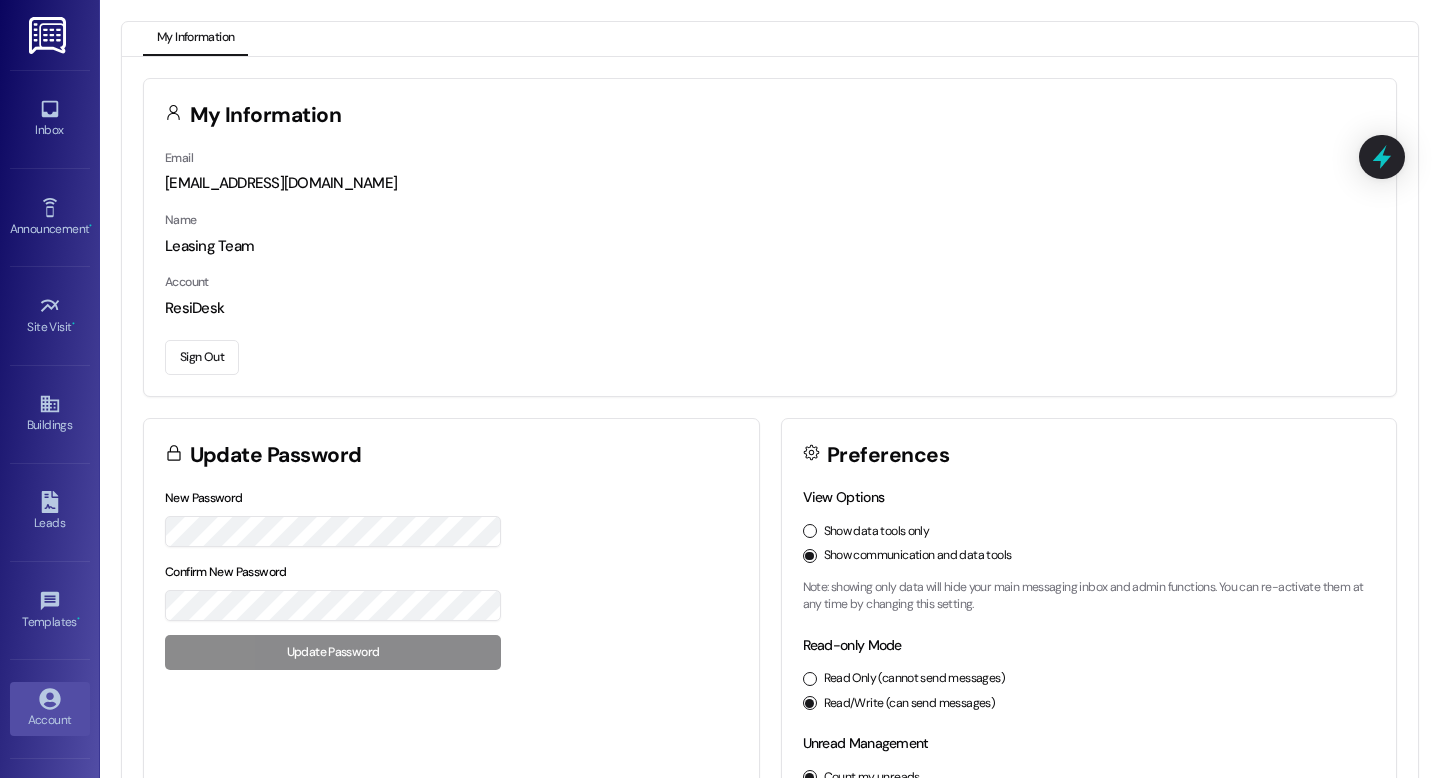 click on "Sign Out" at bounding box center [202, 357] 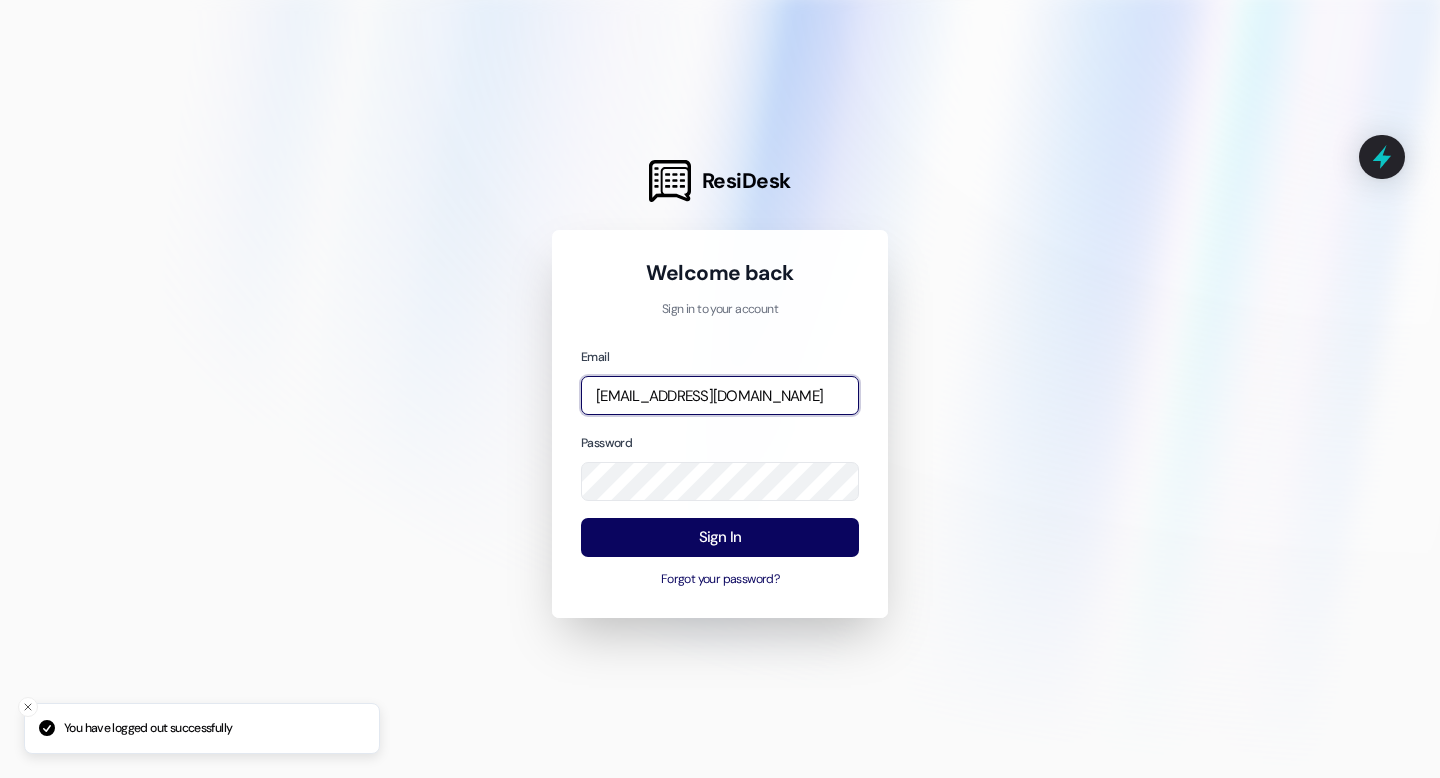 click on "leasing.southridge@redstoneresidential.com" at bounding box center (720, 395) 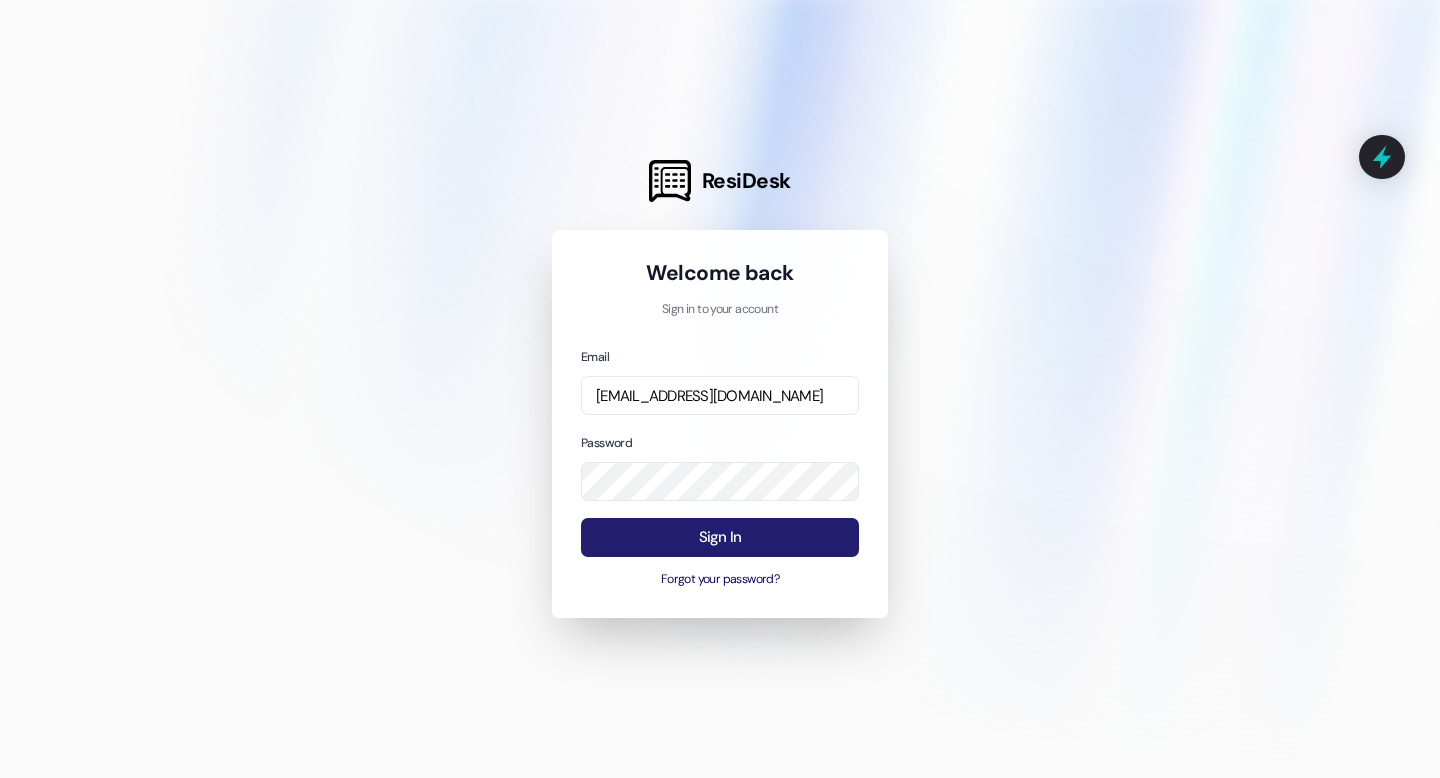 click on "Sign In" at bounding box center [720, 537] 